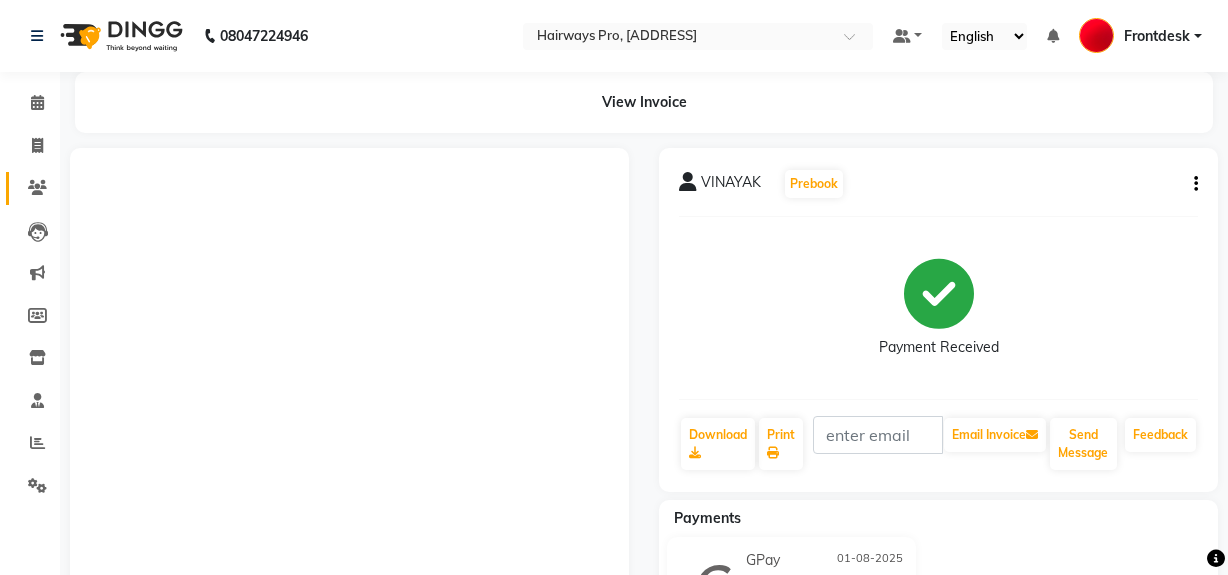 scroll, scrollTop: 0, scrollLeft: 0, axis: both 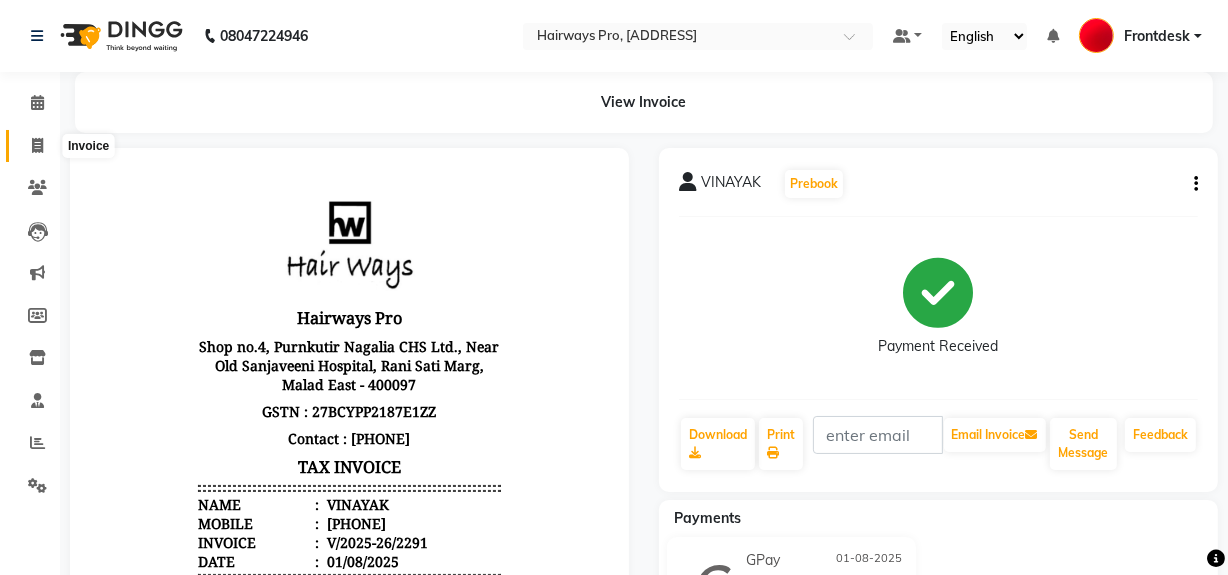 click 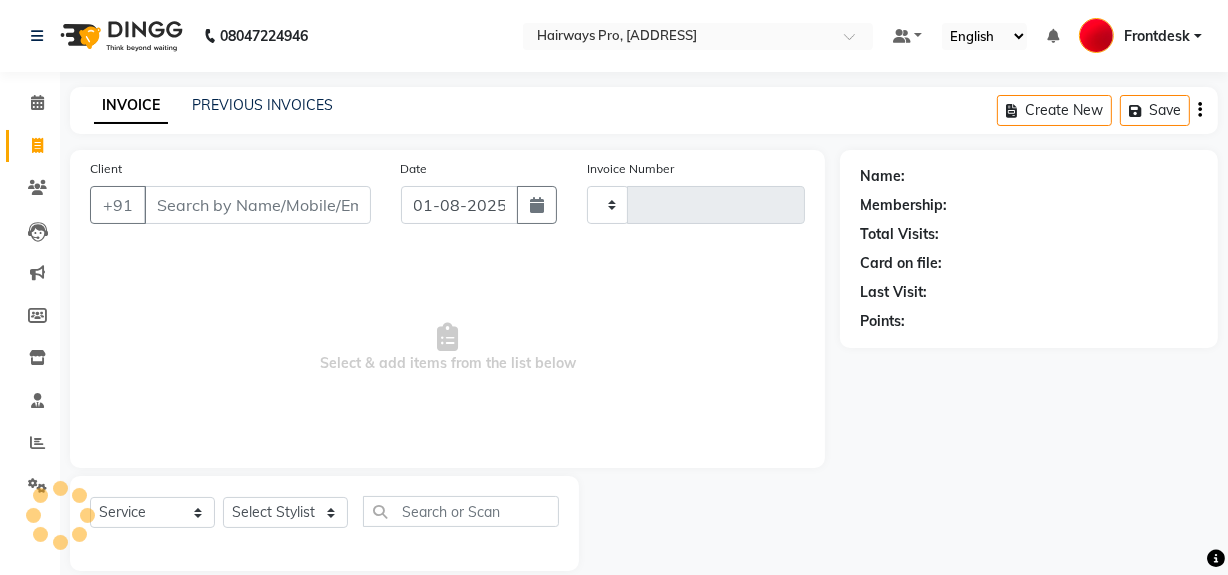 scroll, scrollTop: 26, scrollLeft: 0, axis: vertical 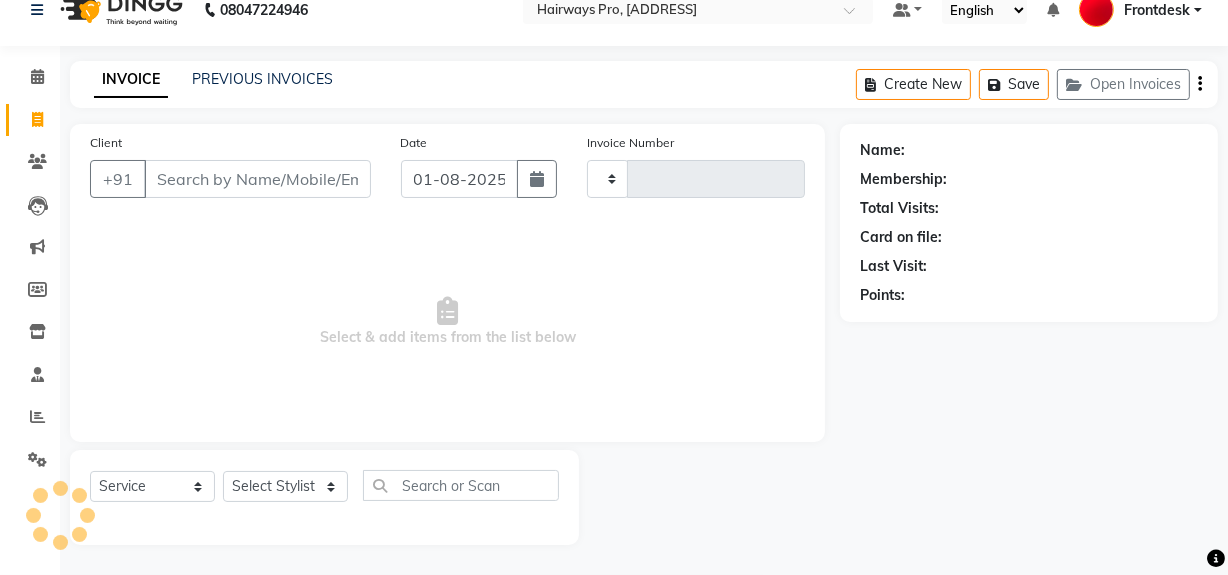 type on "2292" 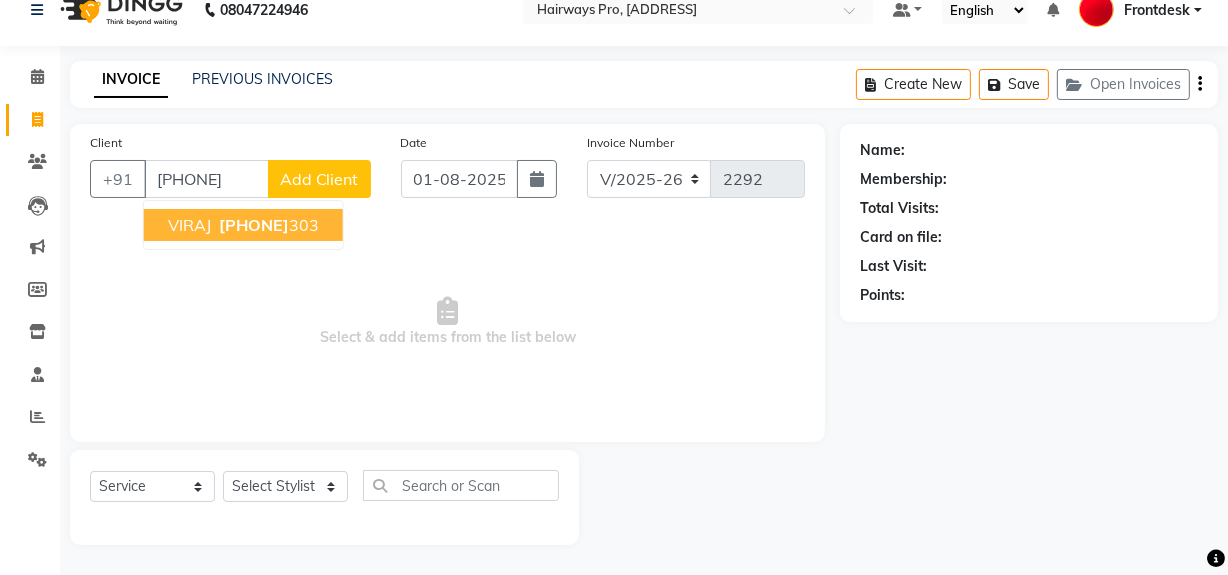 click on "VIRAJ" at bounding box center [189, 225] 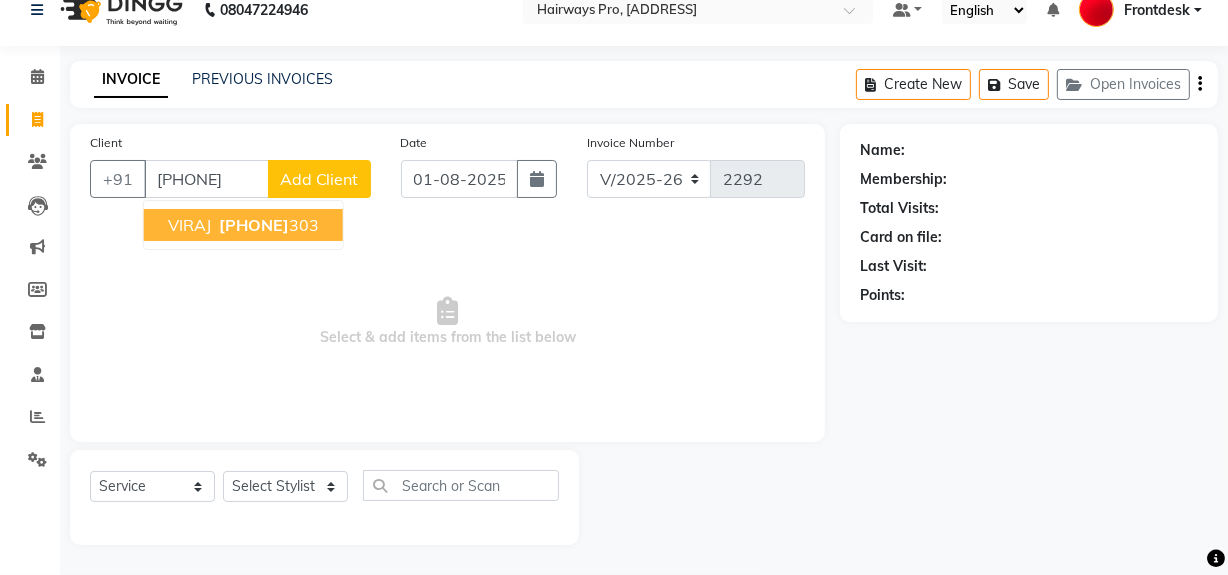 type on "[PHONE]" 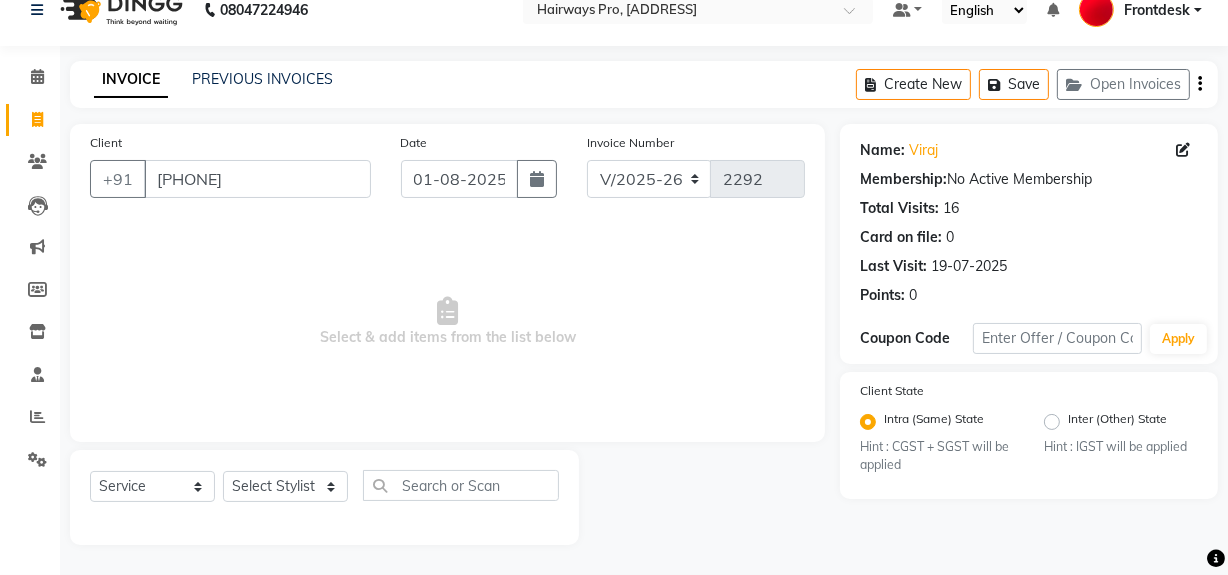 click on "Name:" 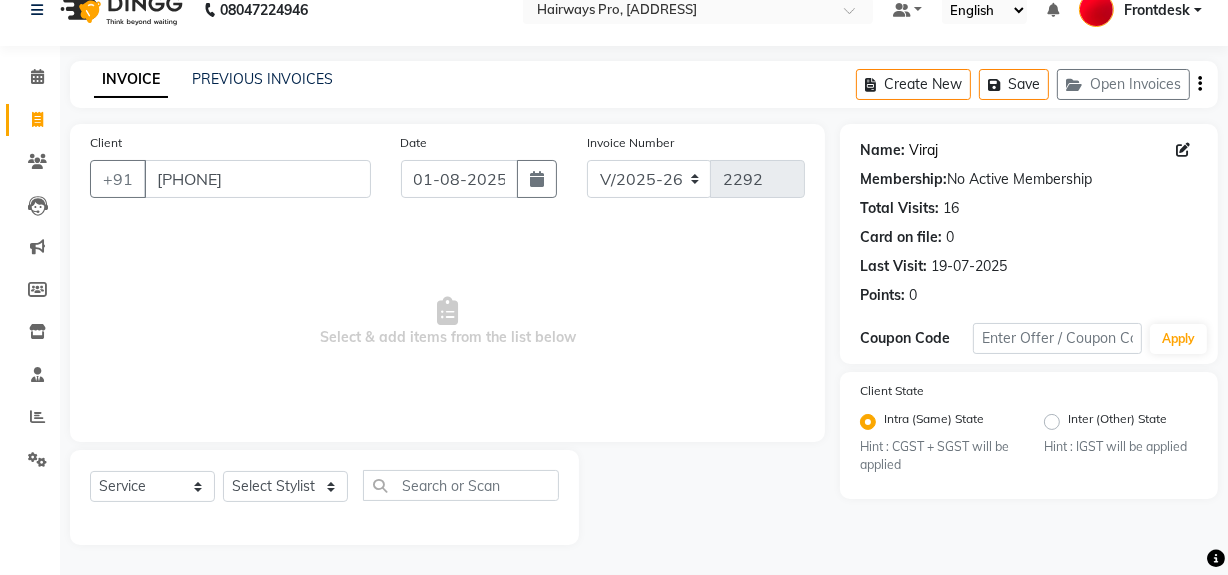 click on "Viraj" 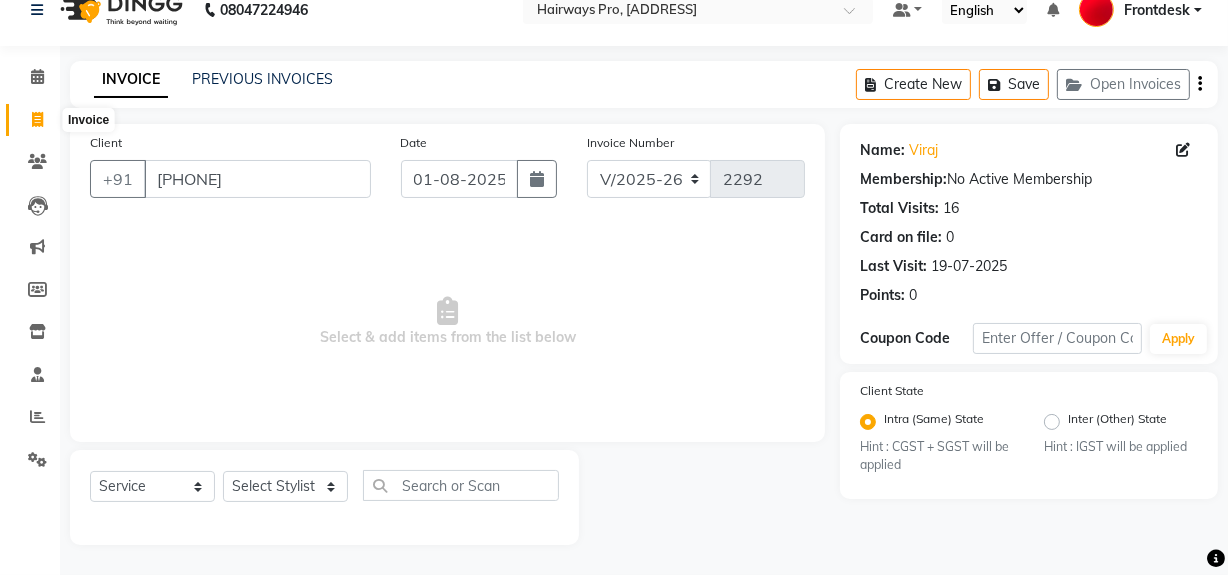 click 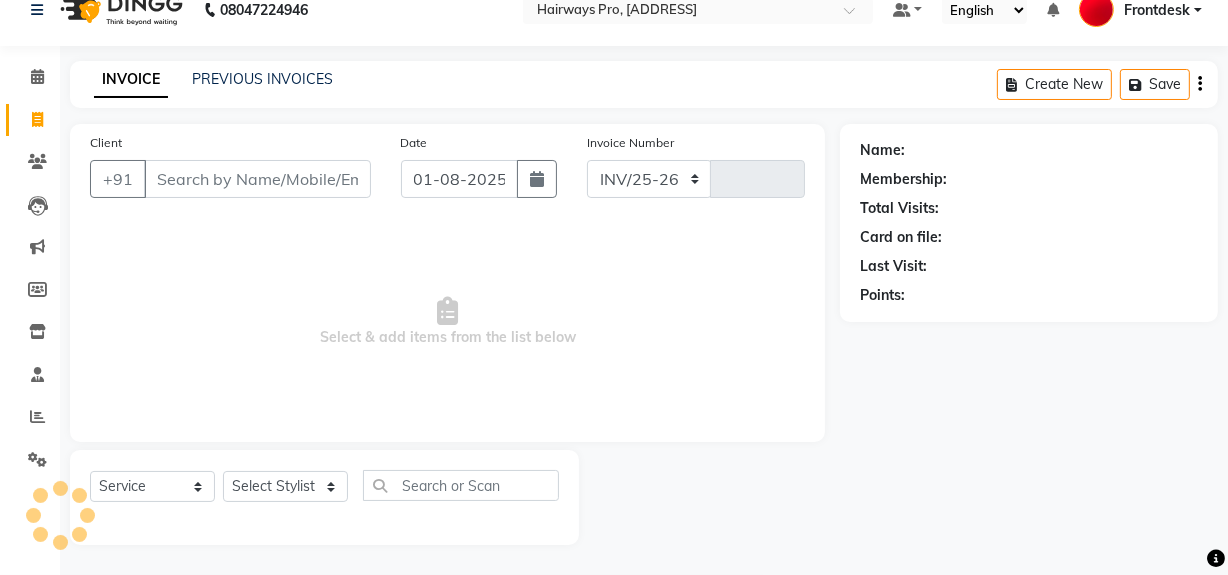 select on "787" 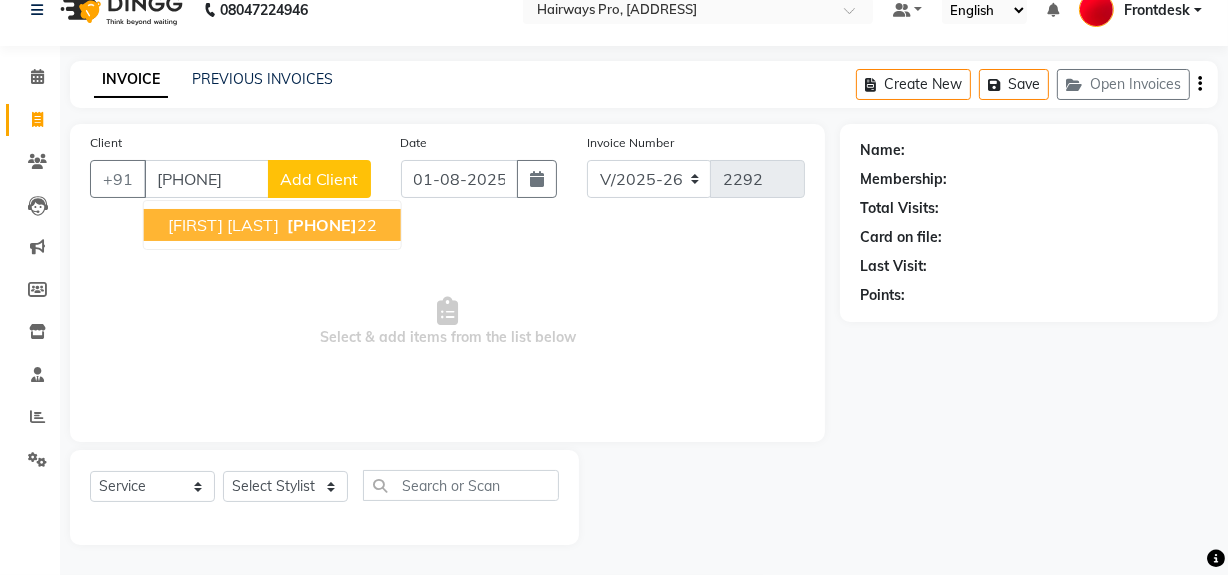 click on "[PHONE]" at bounding box center (322, 225) 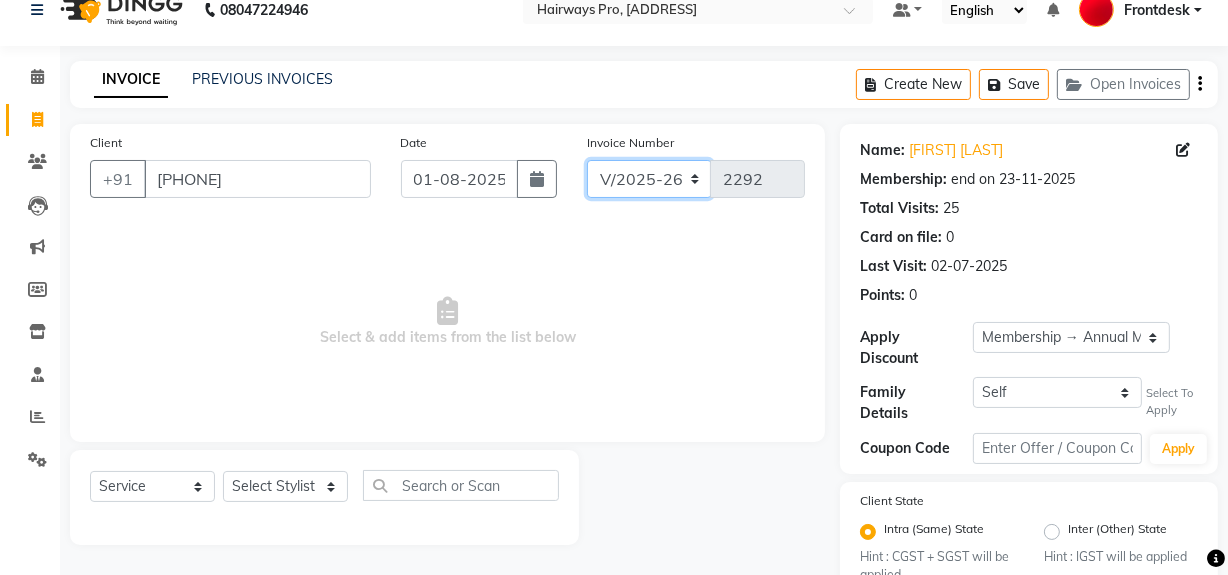click on "INV/25-26 V/2025-26" 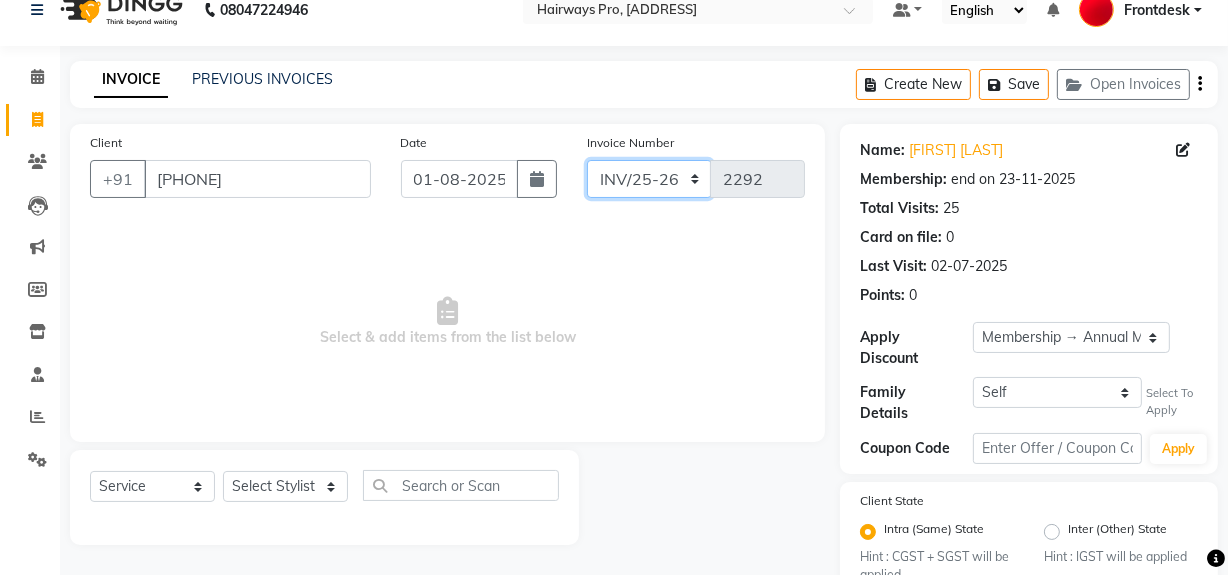 click on "INV/25-26 V/2025-26" 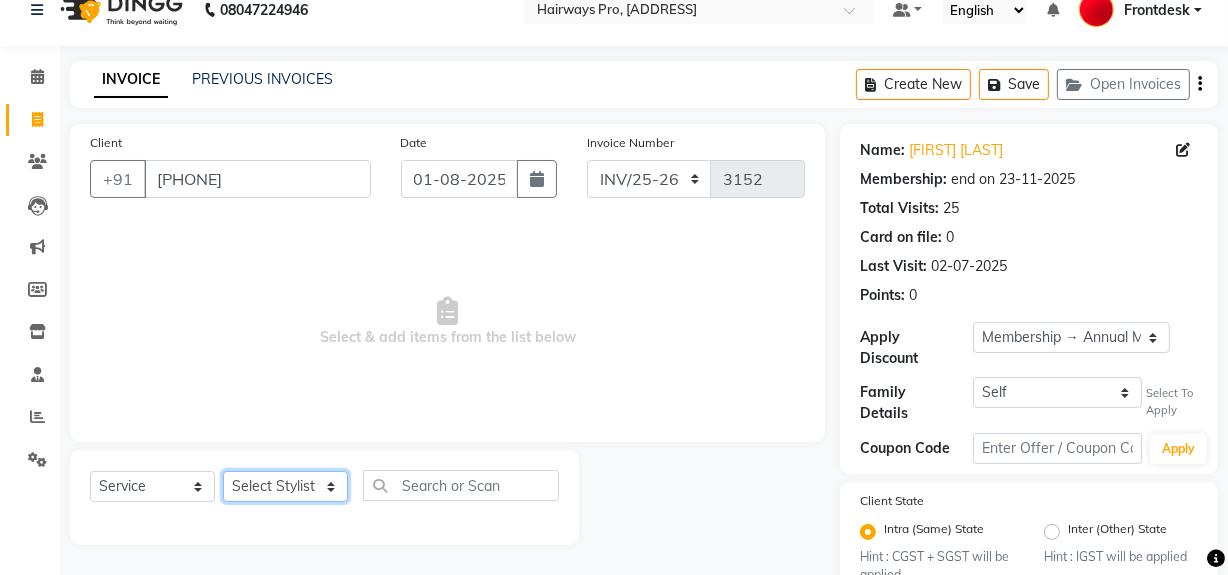 click on "Select Stylist ABID DANISH Faiz shaikh Frontdesk INTEZAR SALMANI JYOTI Kamal Salmani KAVITA MUSTAFA RAFIQUE Sonal SONU WAQAR ZAFAR" 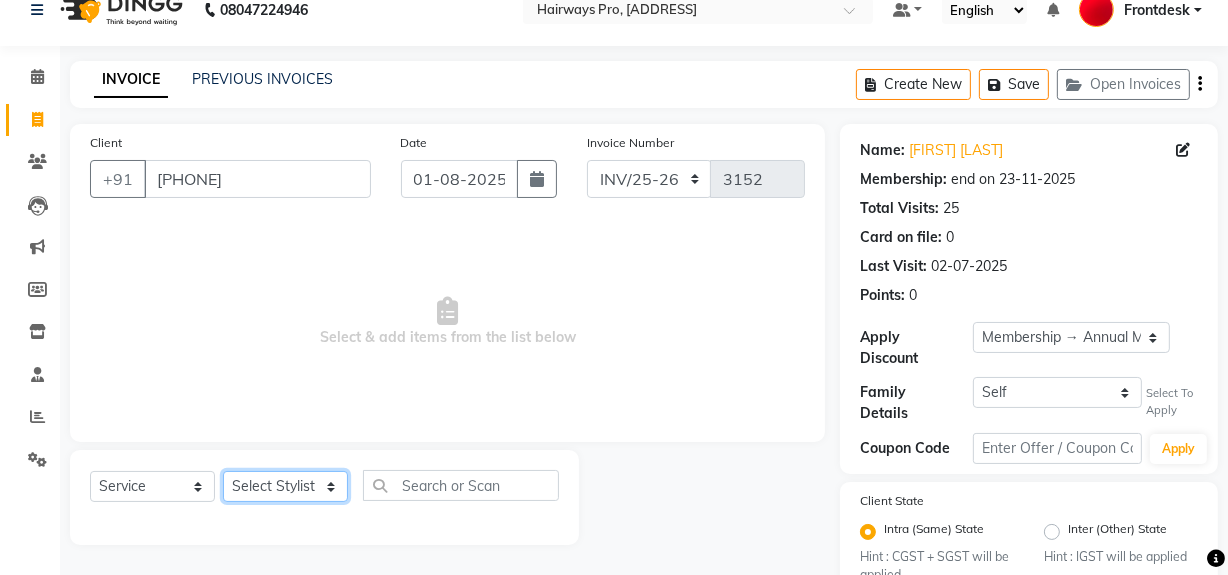 select on "13188" 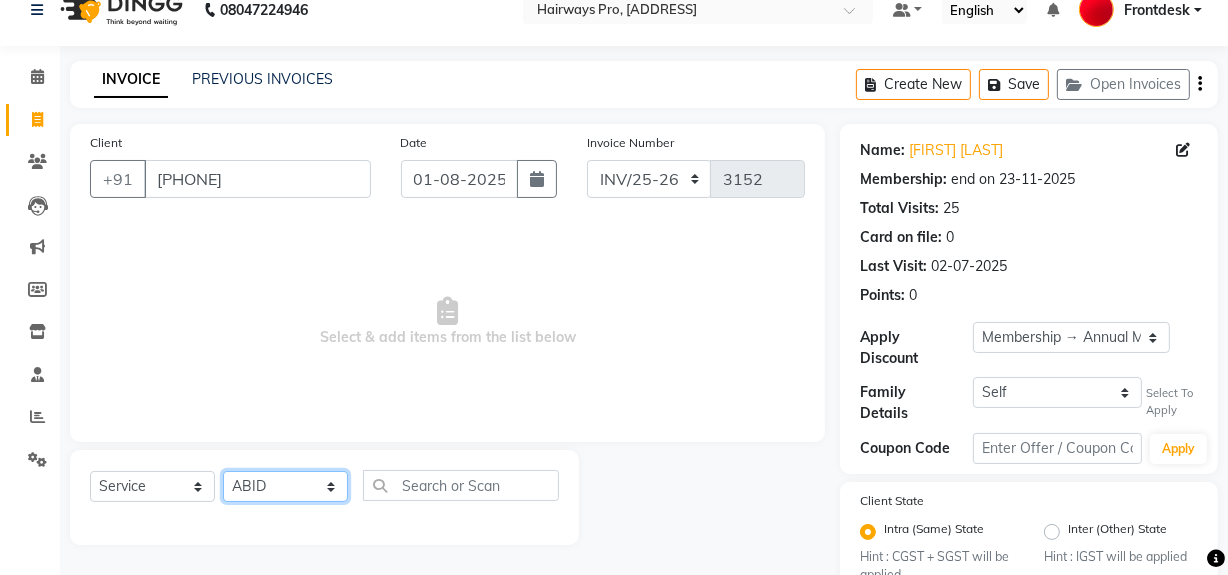 click on "Select Stylist ABID DANISH Faiz shaikh Frontdesk INTEZAR SALMANI JYOTI Kamal Salmani KAVITA MUSTAFA RAFIQUE Sonal SONU WAQAR ZAFAR" 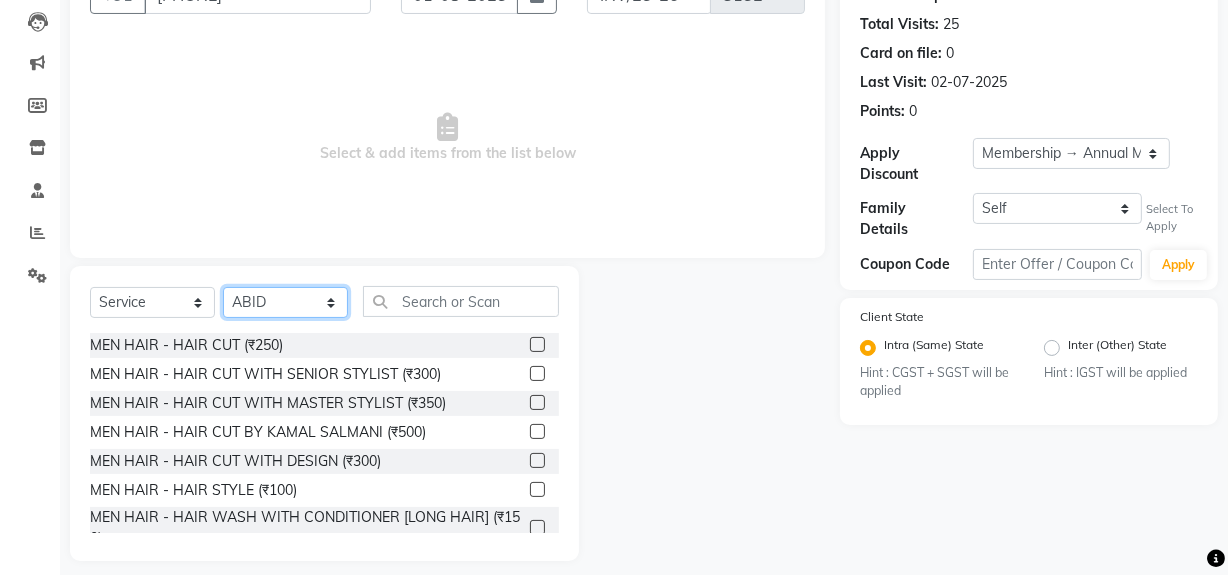 scroll, scrollTop: 226, scrollLeft: 0, axis: vertical 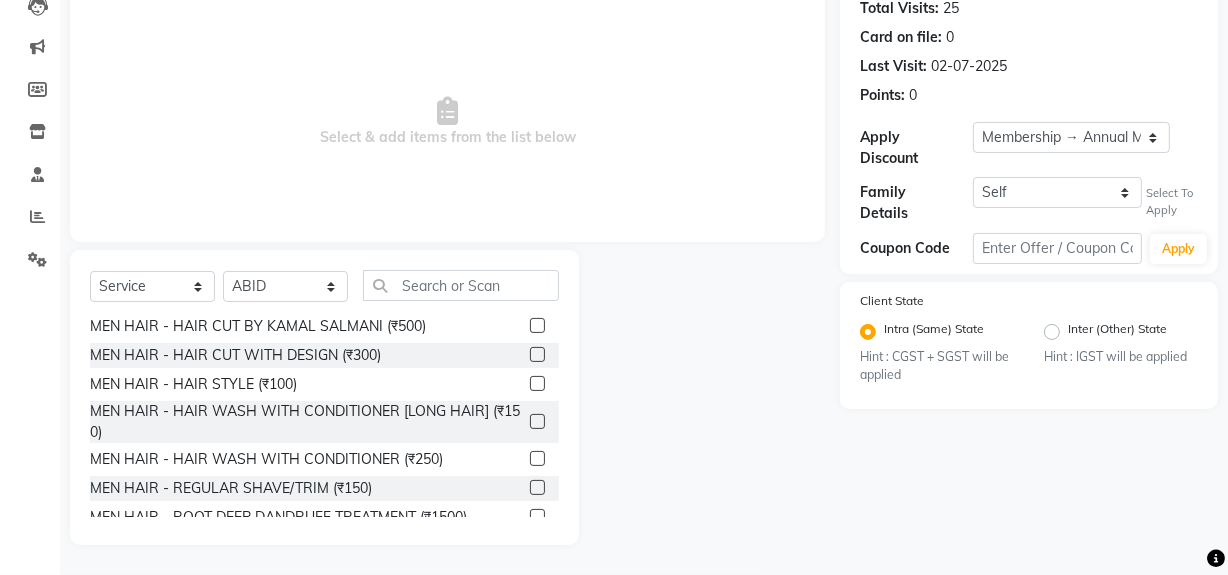 click 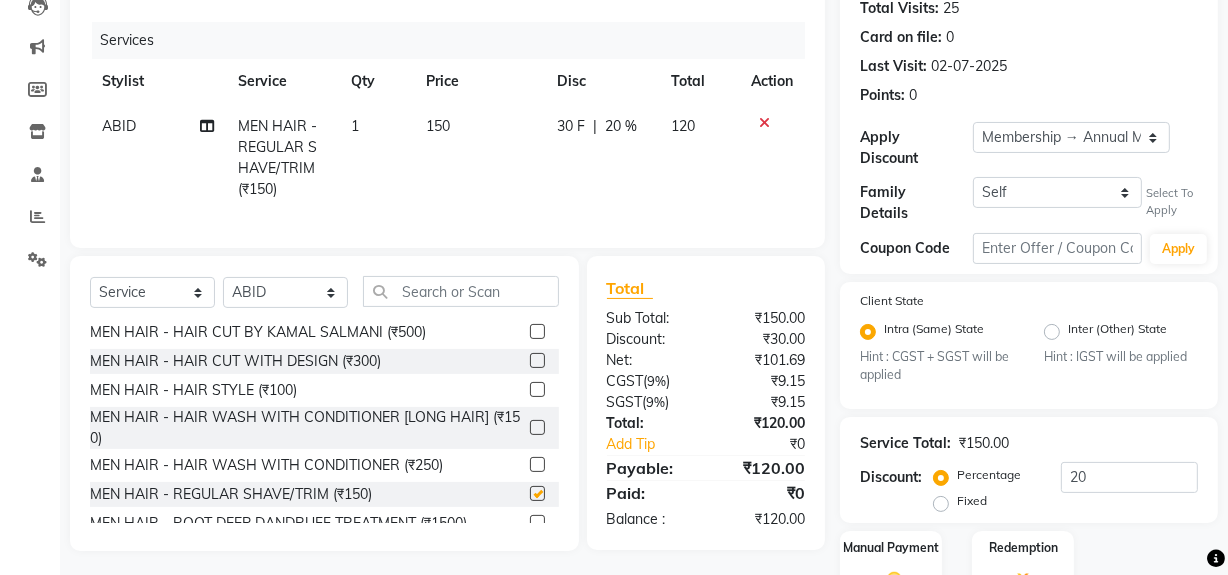 scroll, scrollTop: 160, scrollLeft: 0, axis: vertical 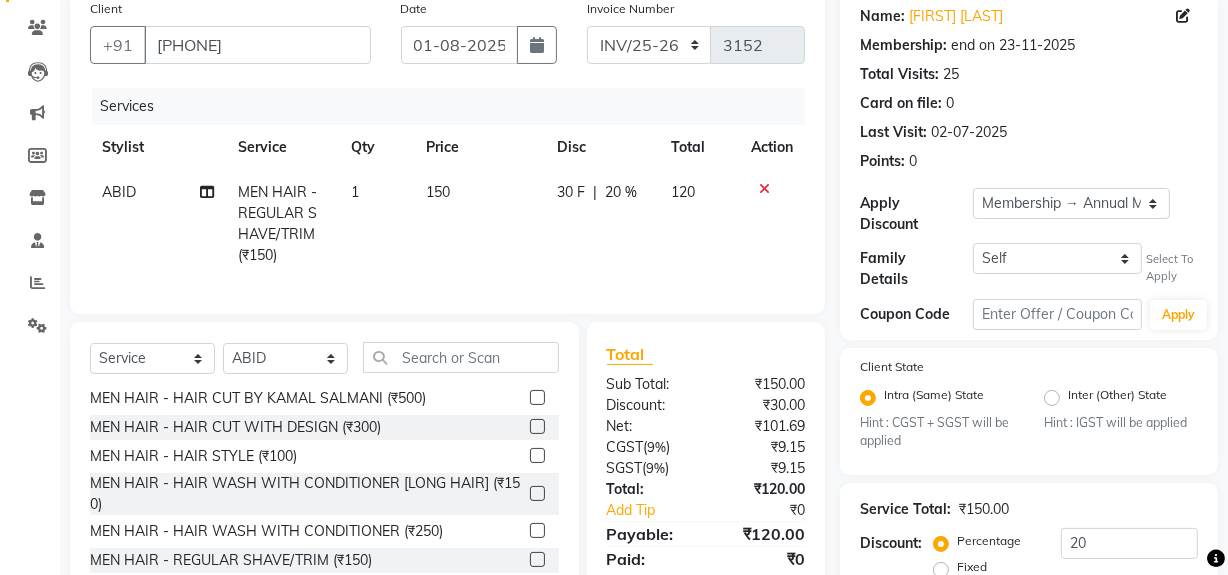 checkbox on "false" 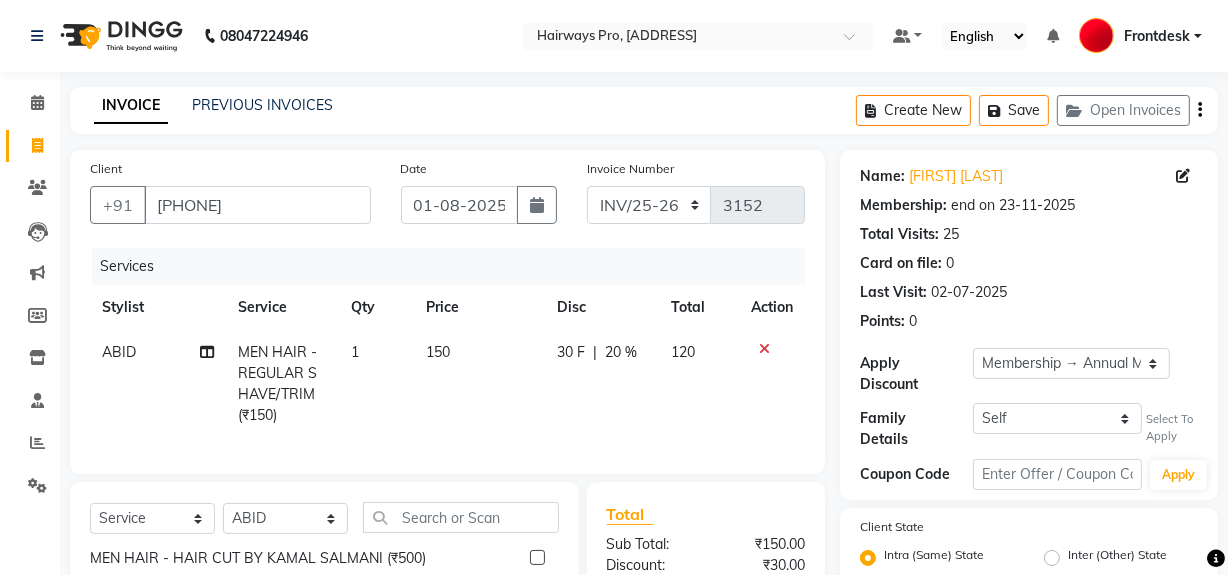 scroll, scrollTop: 0, scrollLeft: 0, axis: both 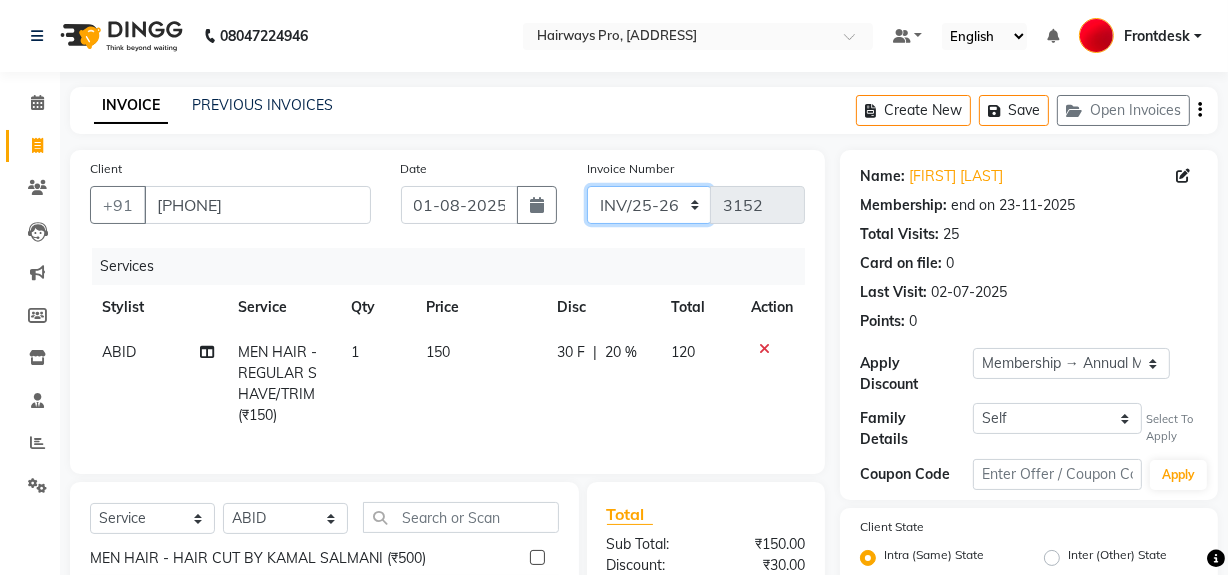 click on "INV/25-26 V/2025-26" 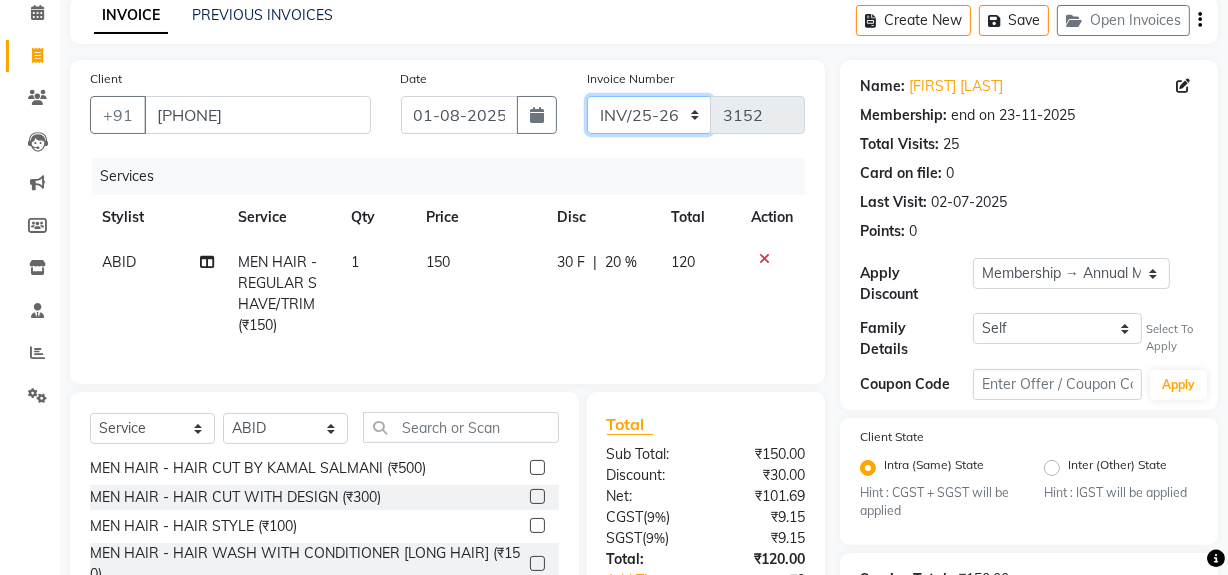scroll, scrollTop: 272, scrollLeft: 0, axis: vertical 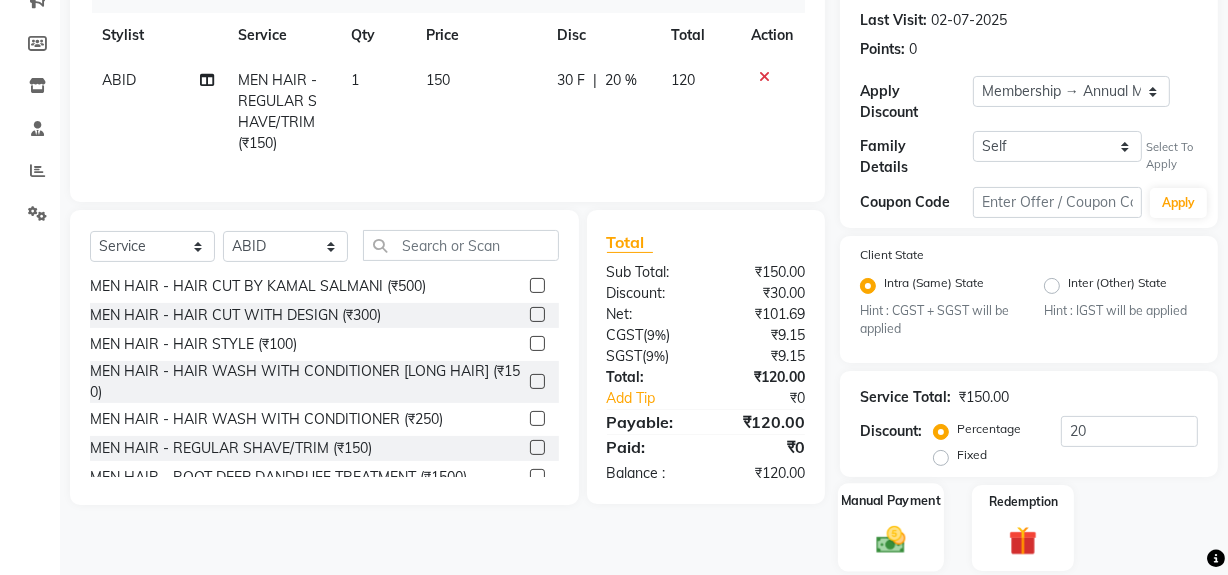 click 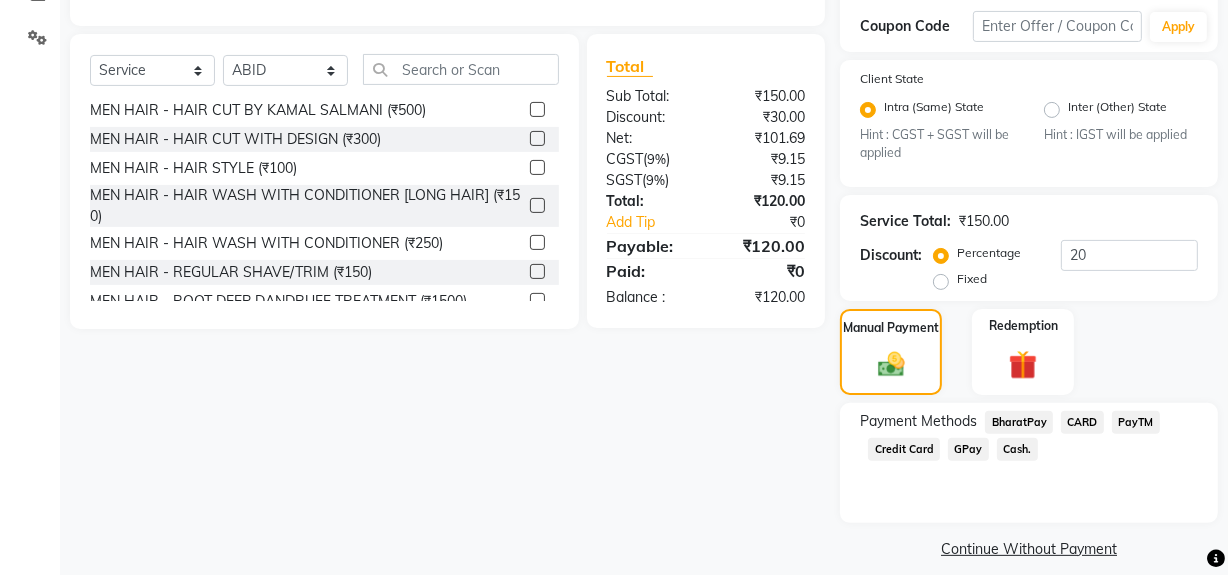 scroll, scrollTop: 462, scrollLeft: 0, axis: vertical 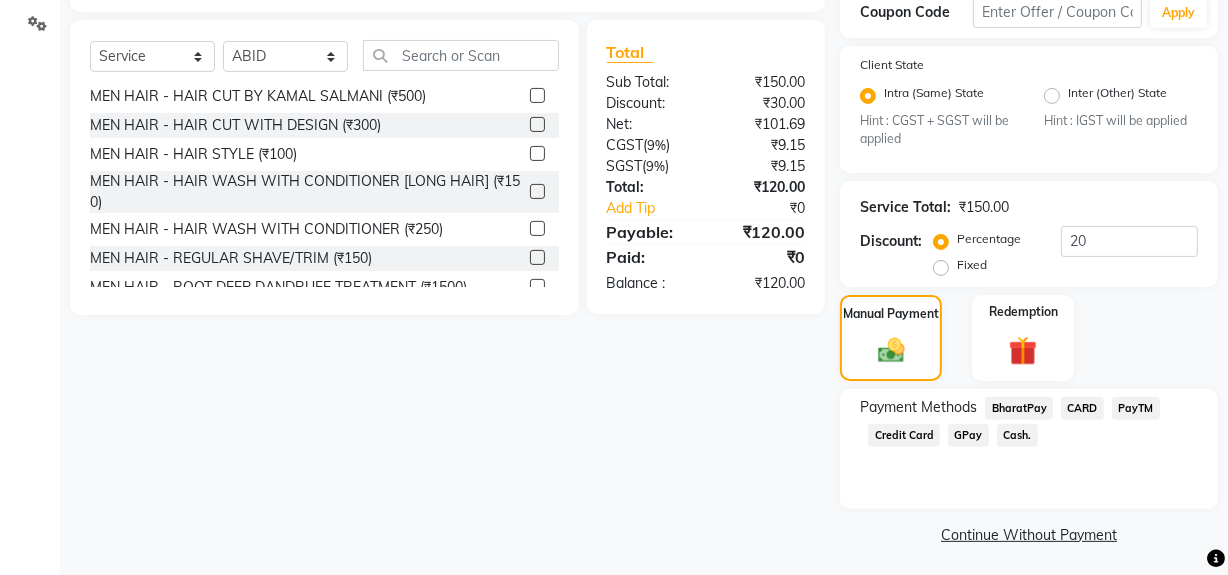 click on "Cash." 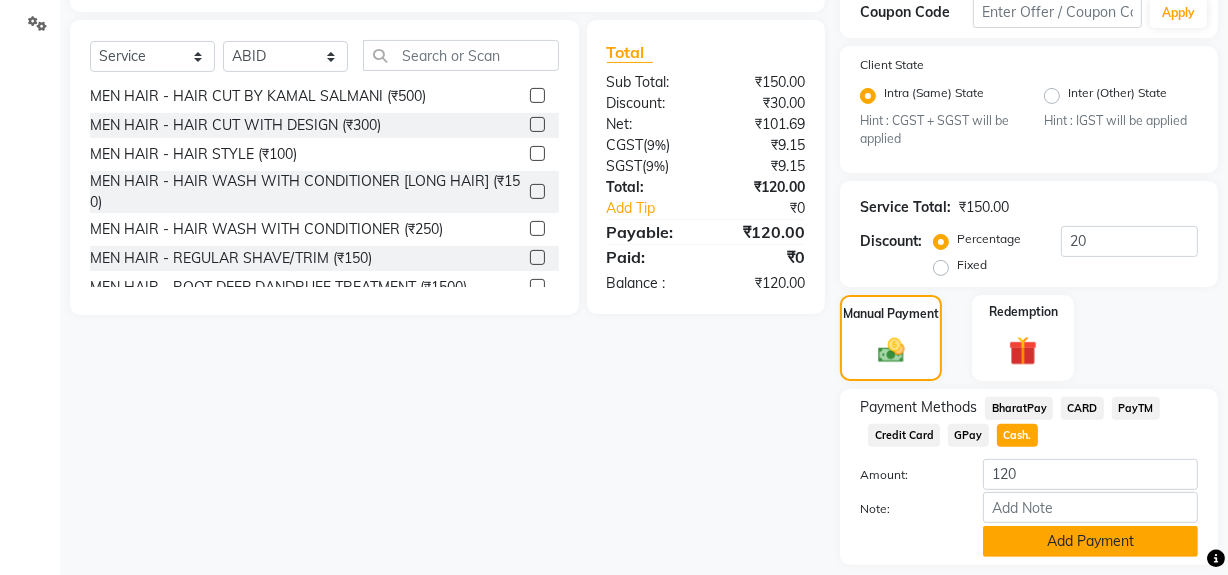 click on "Add Payment" 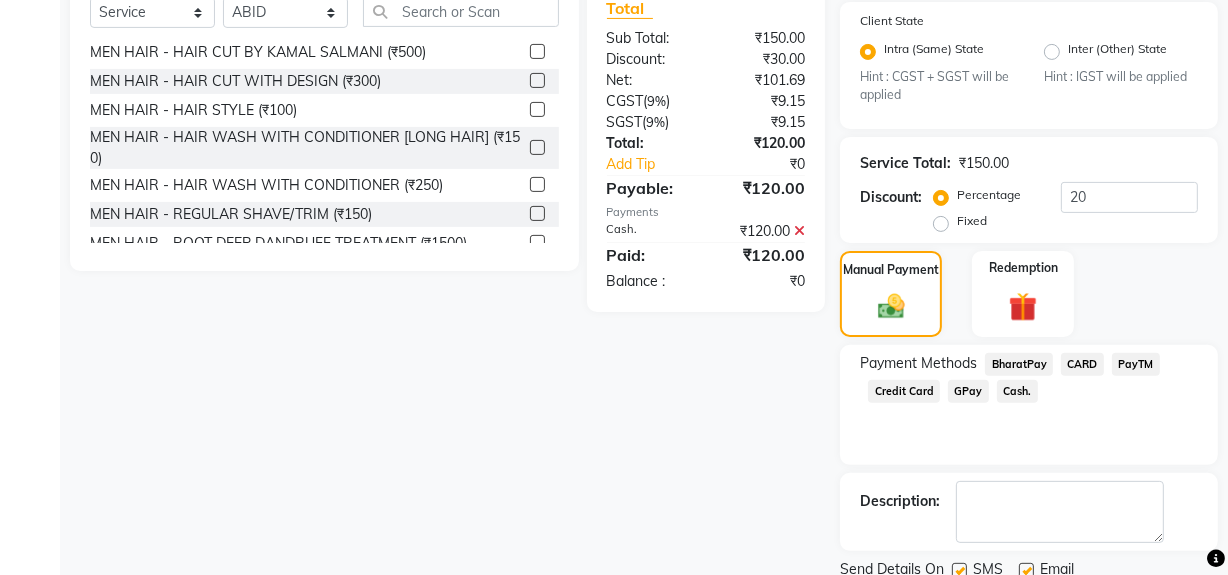 scroll, scrollTop: 575, scrollLeft: 0, axis: vertical 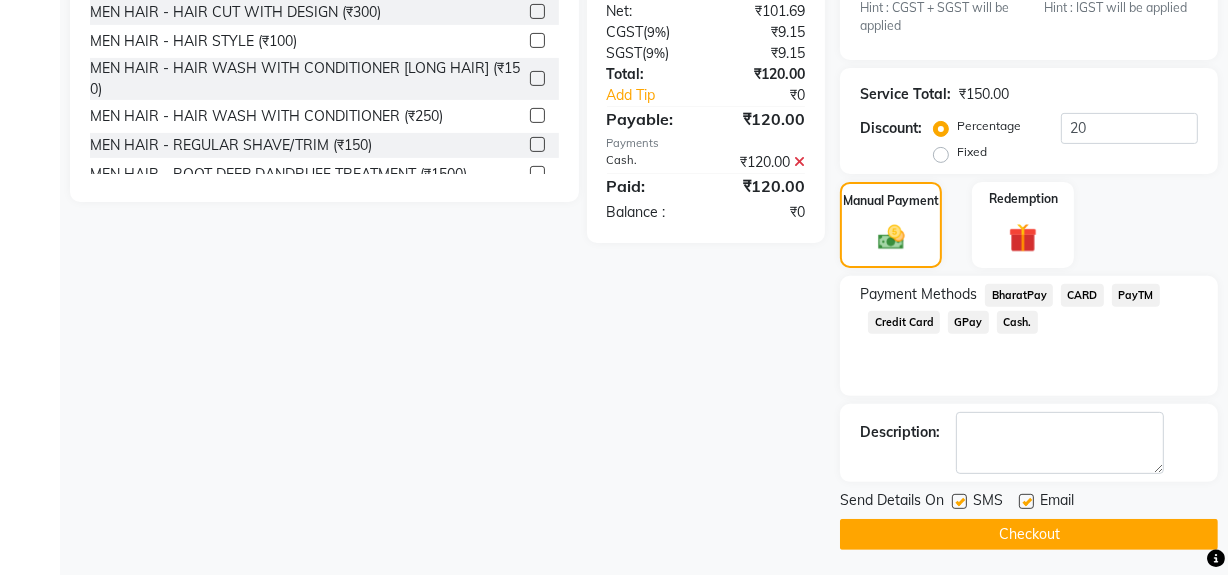 click 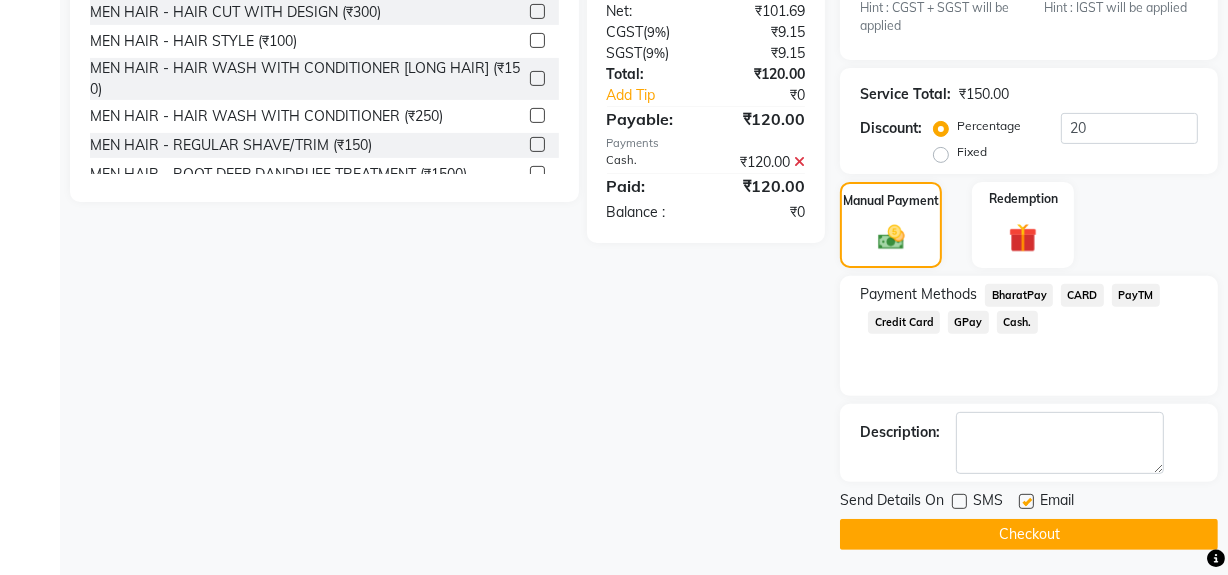 click on "Checkout" 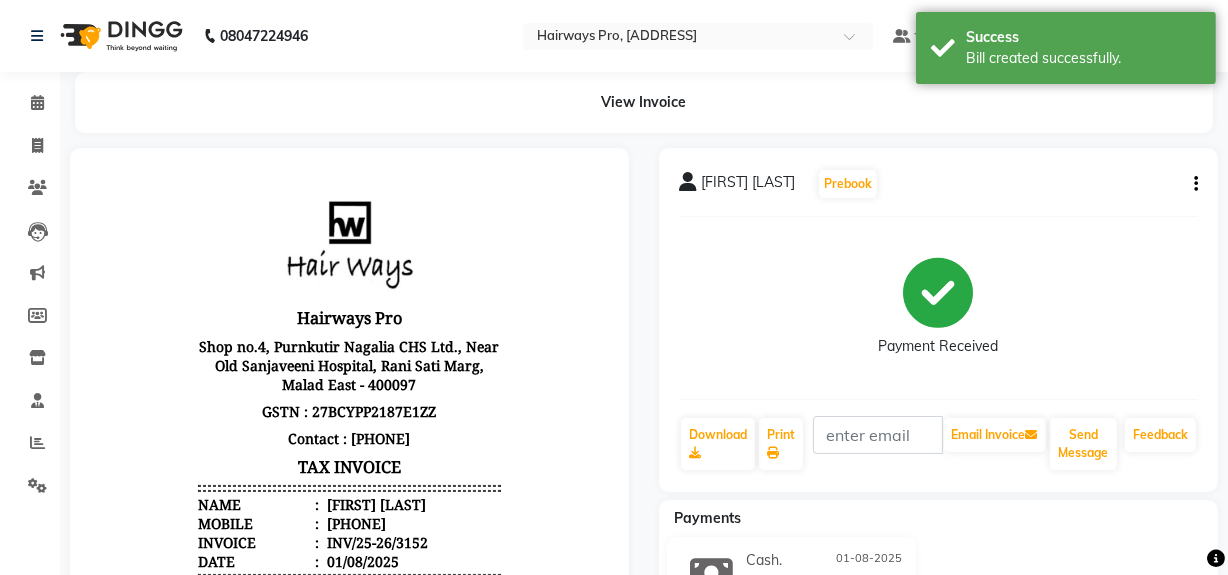 scroll, scrollTop: 0, scrollLeft: 0, axis: both 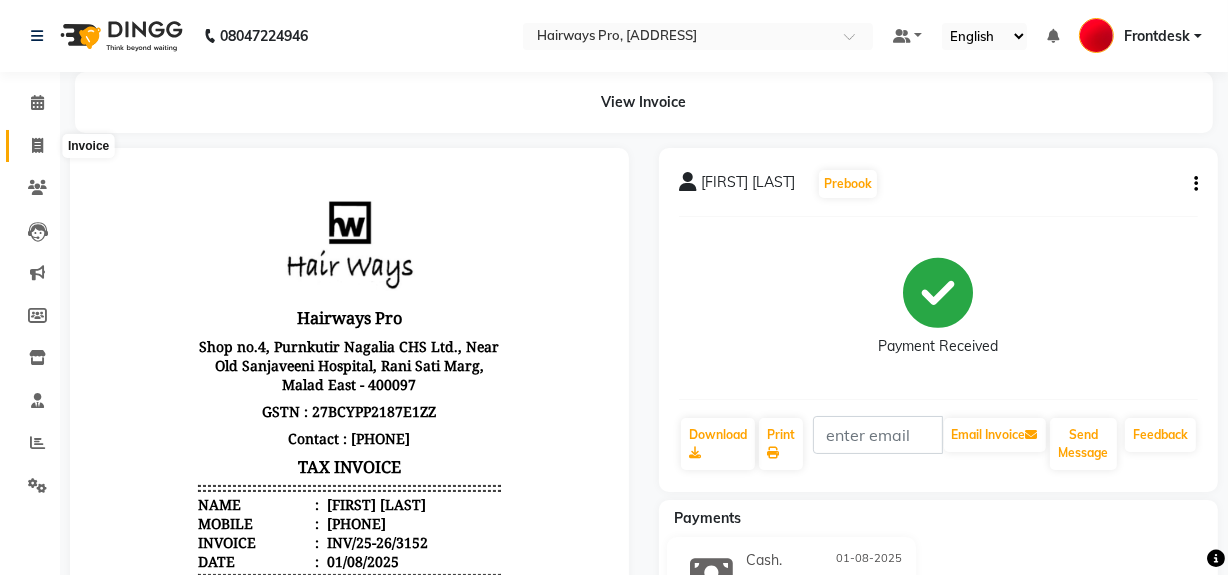 click 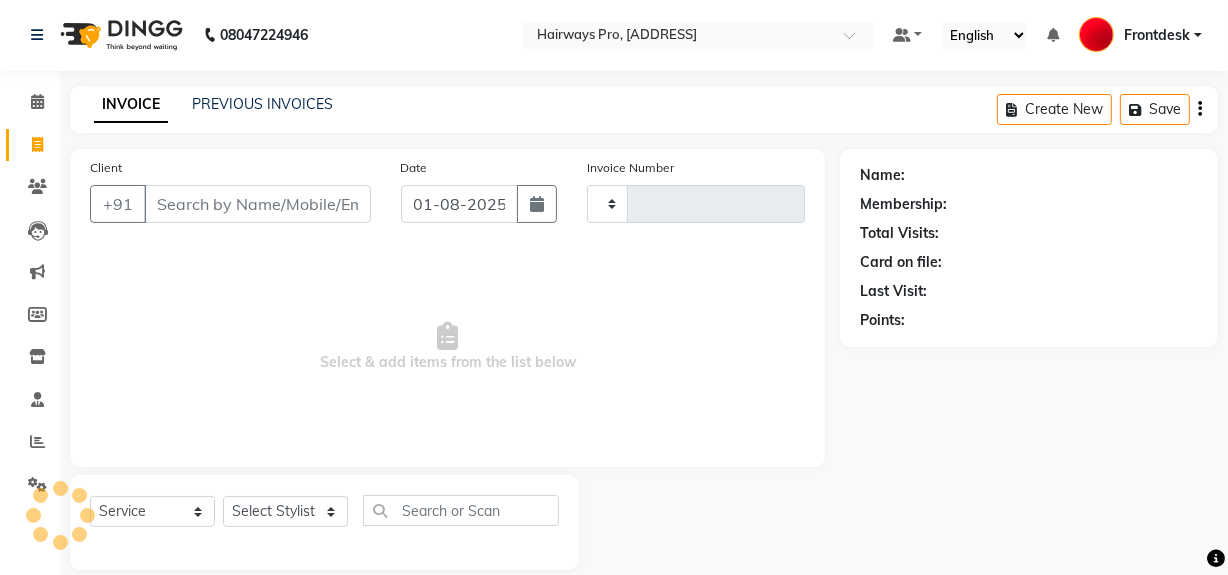 type on "2292" 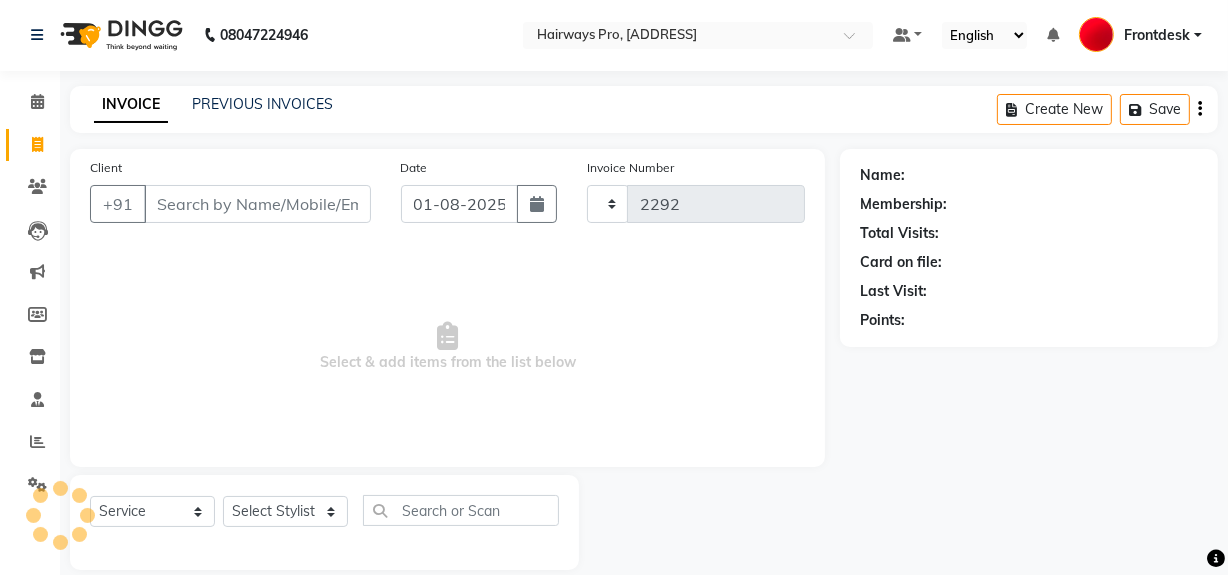 select on "787" 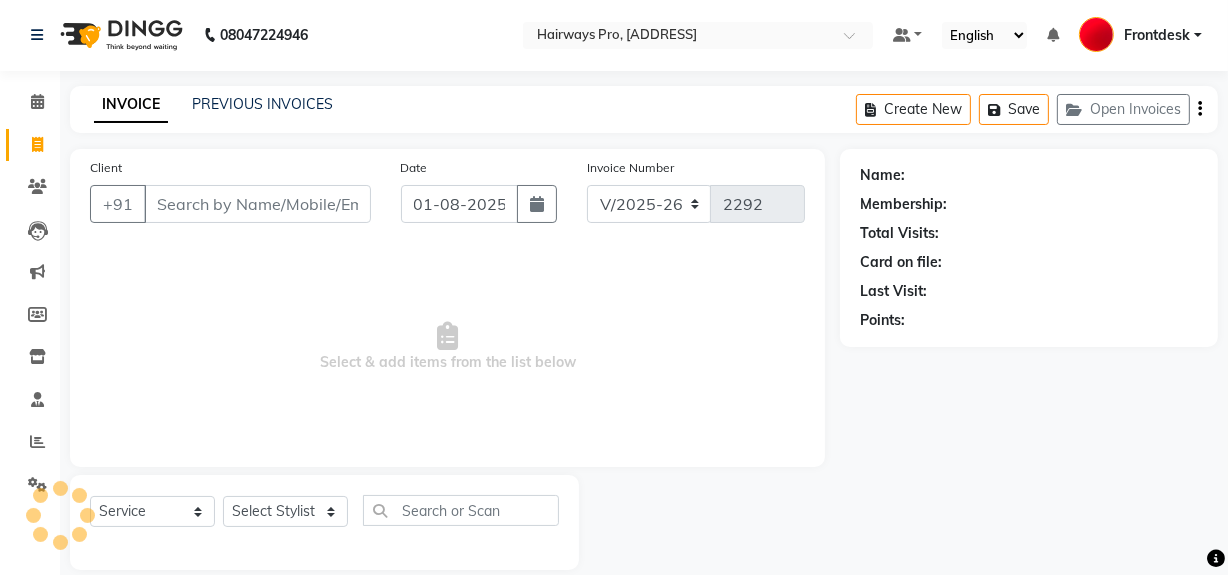 scroll, scrollTop: 26, scrollLeft: 0, axis: vertical 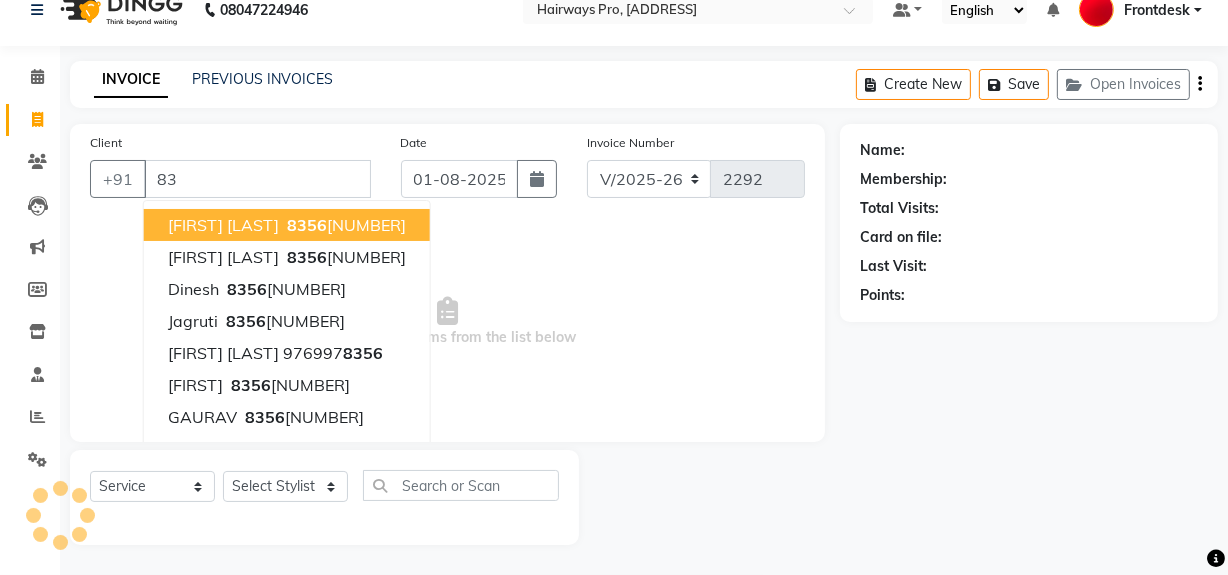 type on "8" 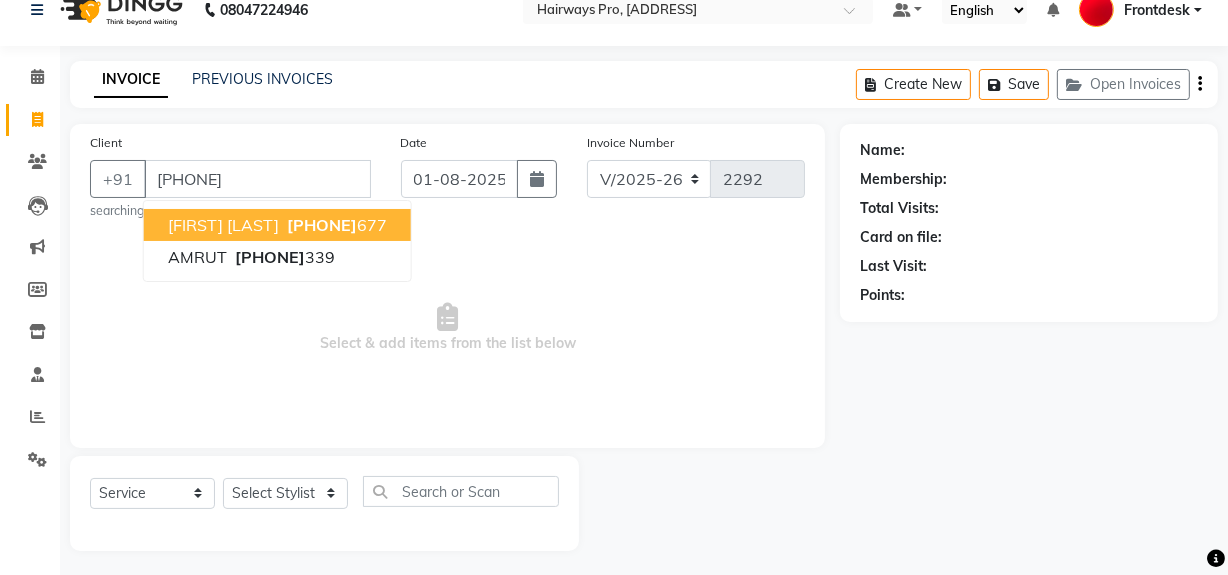 type on "[PHONE]" 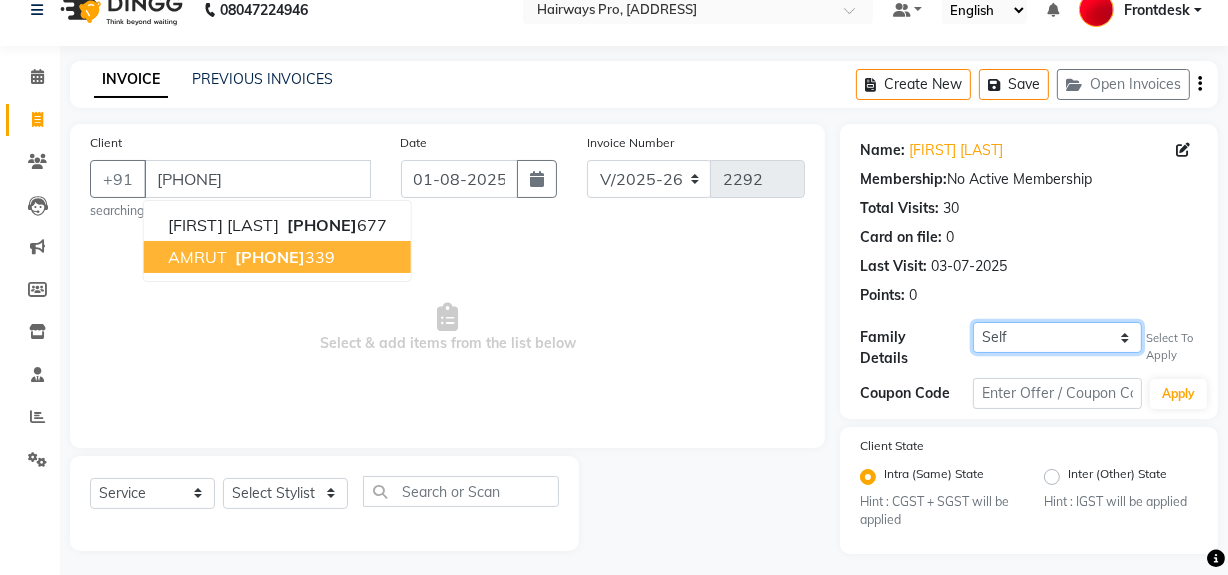 click on "Self MEET [NAME] {1202}" 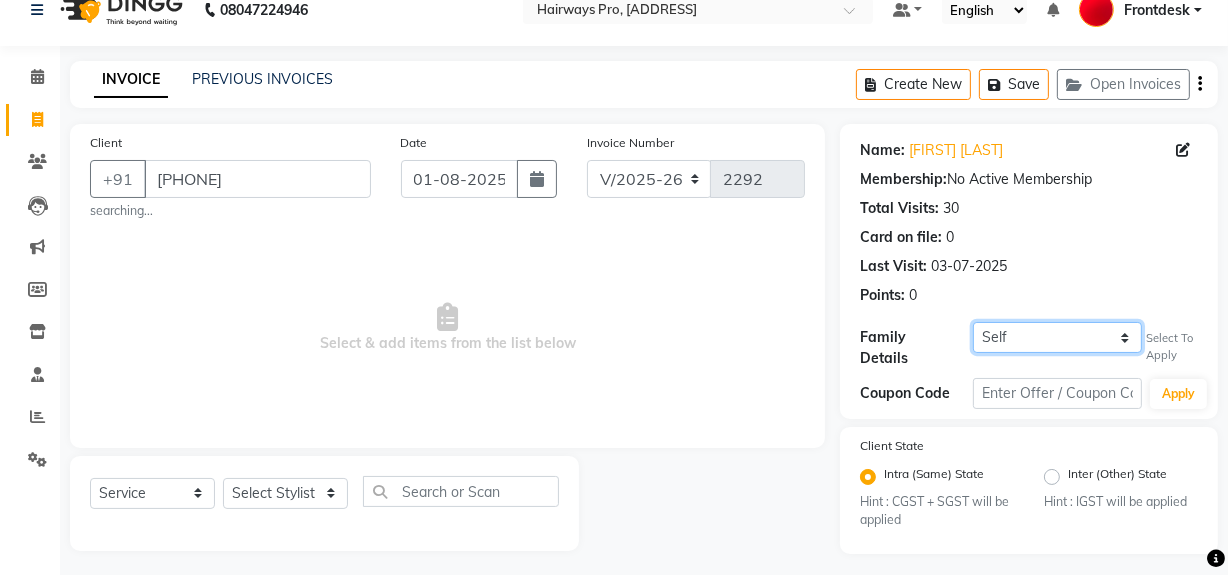 select on "[NUMBER]" 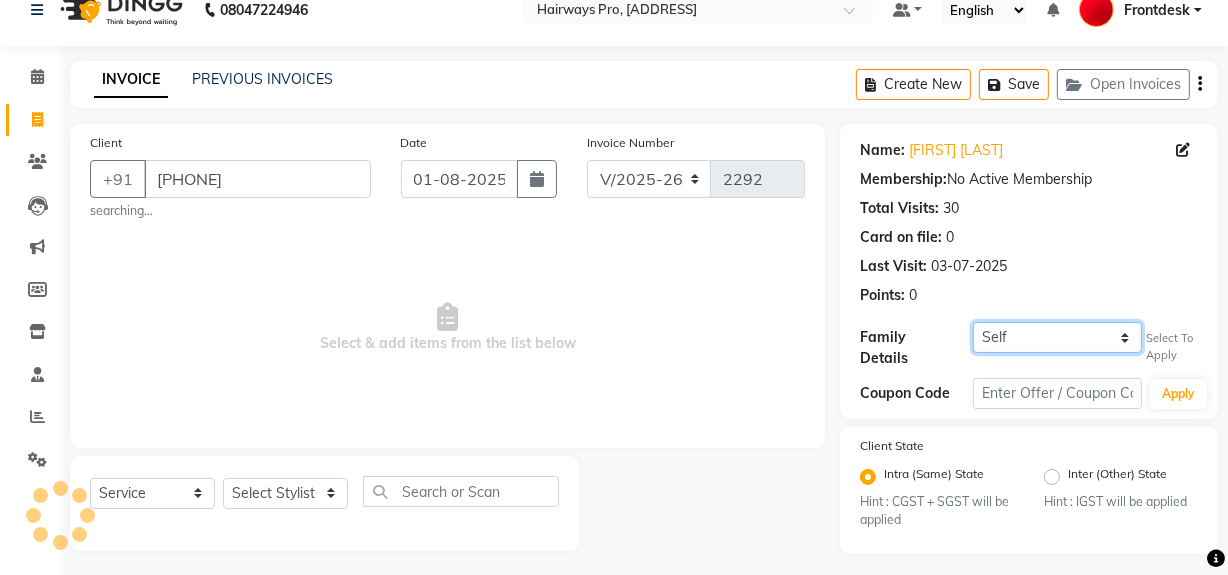 select on "1: Object" 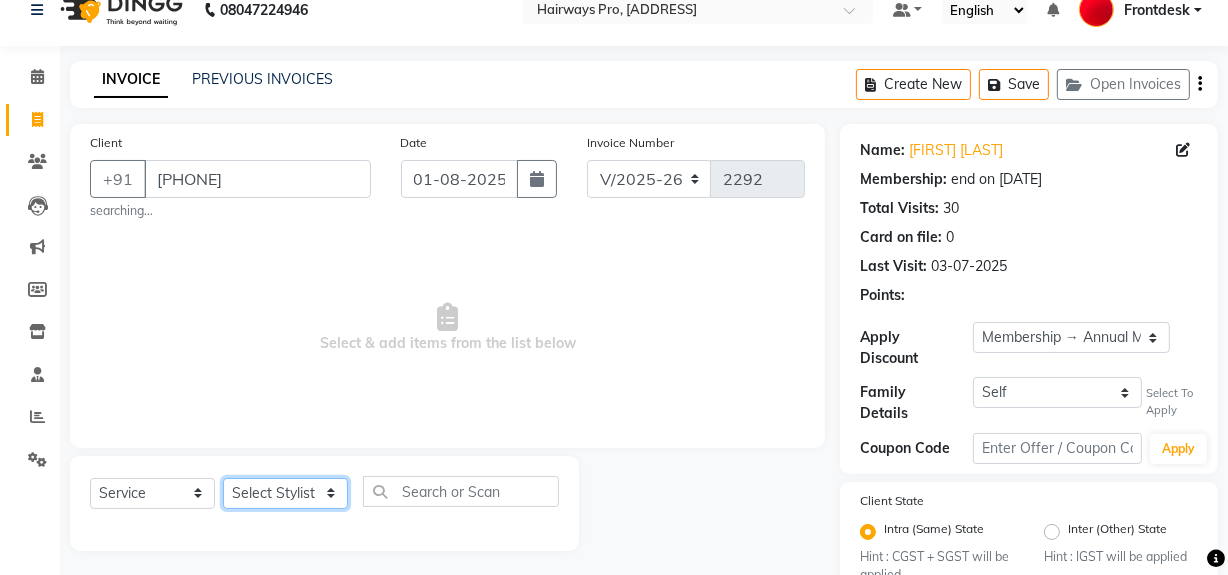 click on "Select Stylist ABID DANISH Faiz shaikh Frontdesk INTEZAR SALMANI JYOTI Kamal Salmani KAVITA MUSTAFA RAFIQUE Sonal SONU WAQAR ZAFAR" 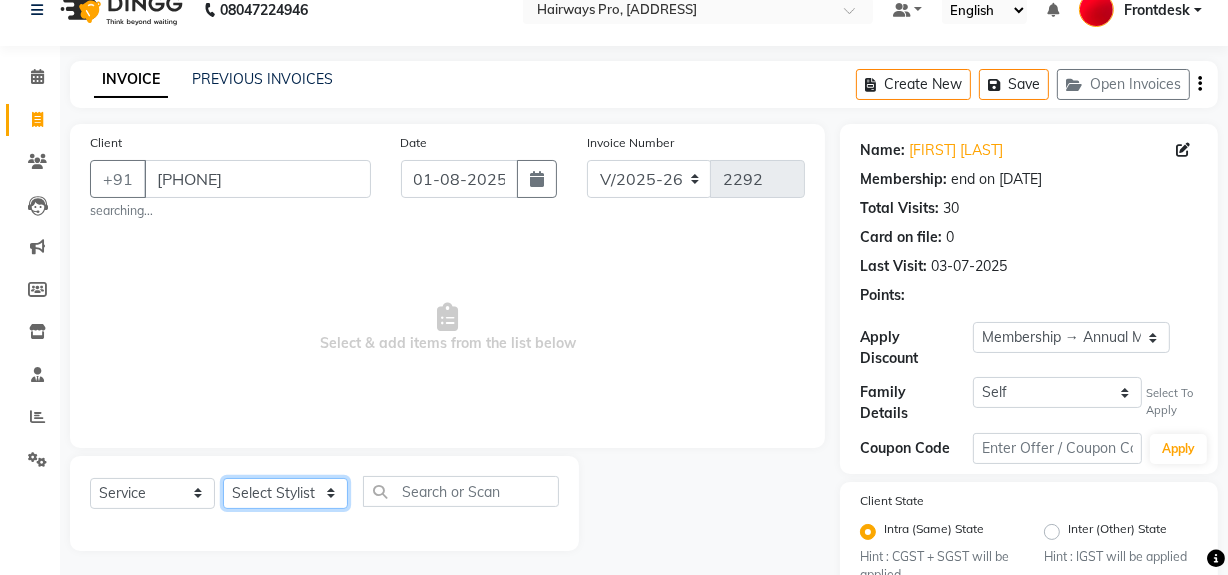 select on "[NUMBER]" 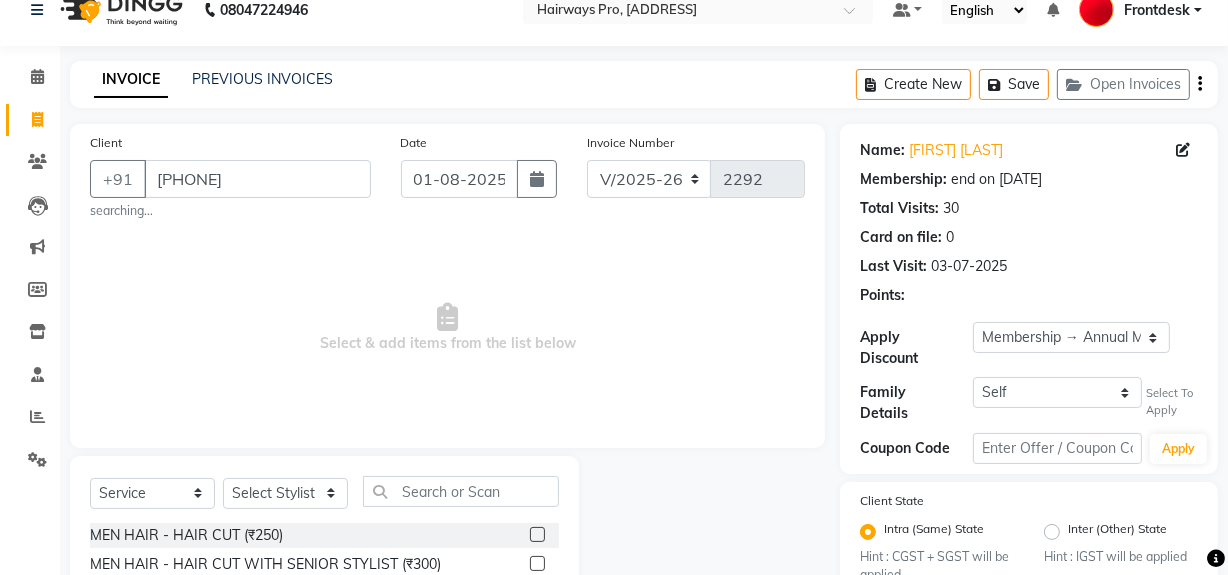 click 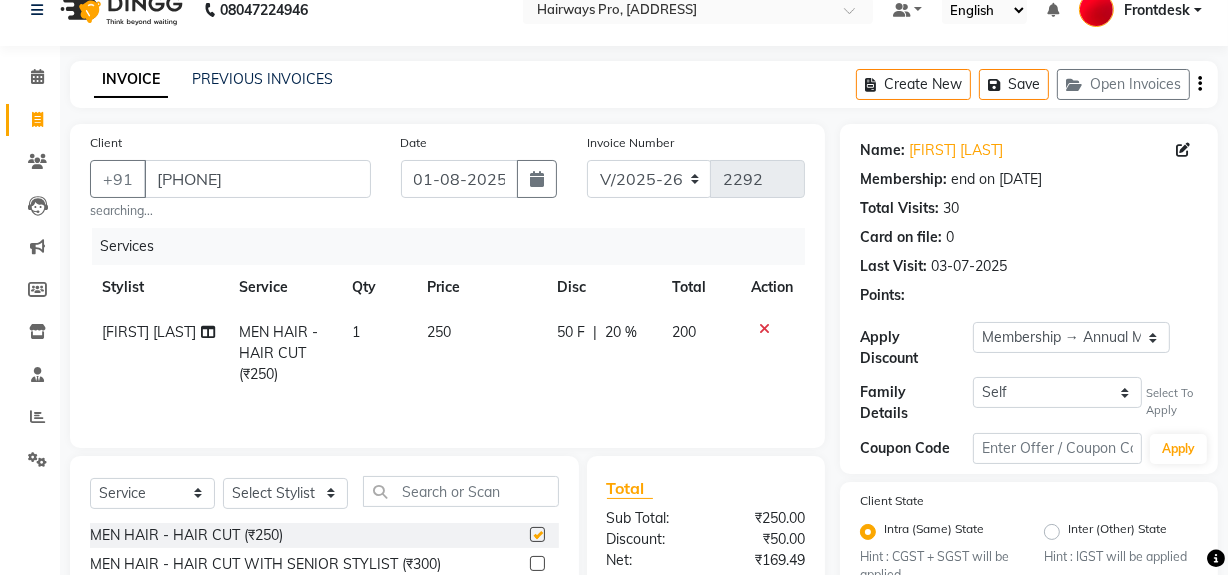 checkbox on "false" 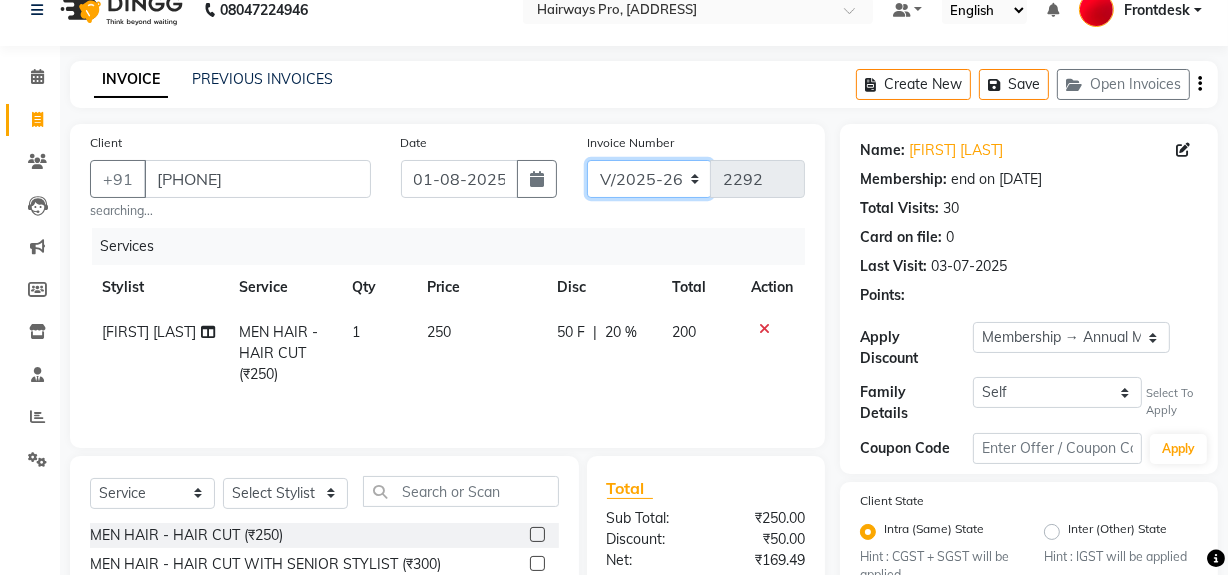 click on "INV/25-26 V/2025-26" 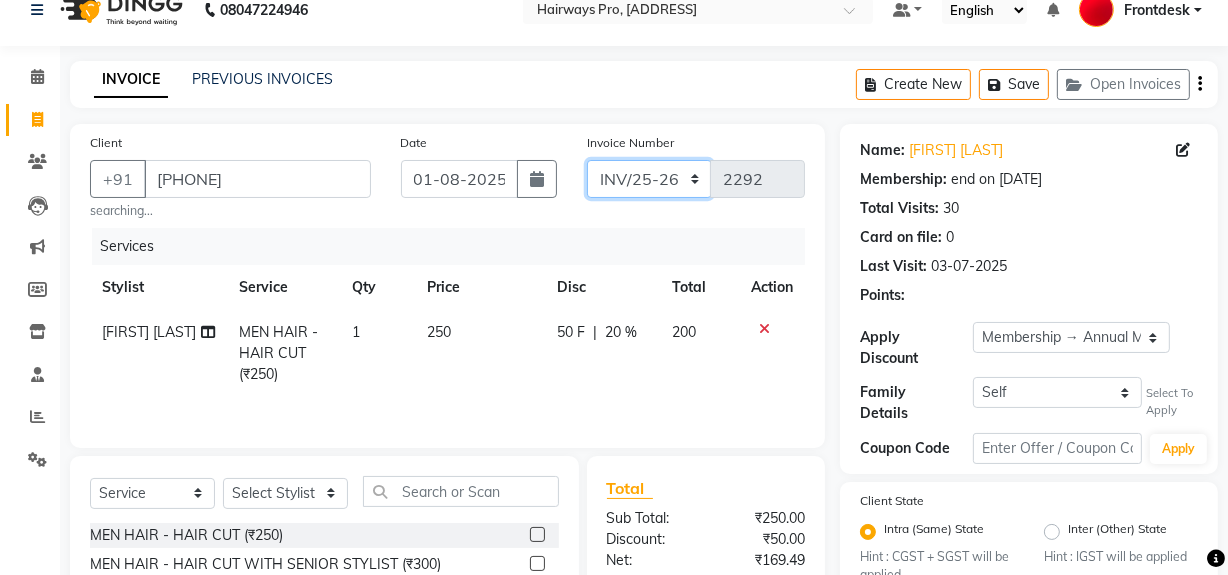 click on "INV/25-26 V/2025-26" 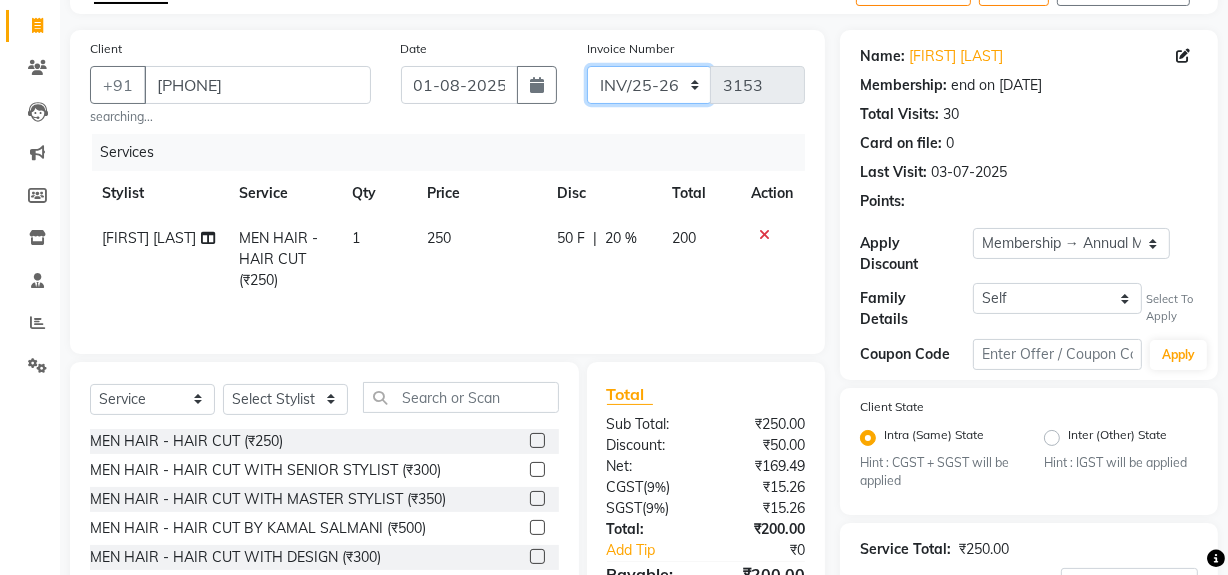 scroll, scrollTop: 208, scrollLeft: 0, axis: vertical 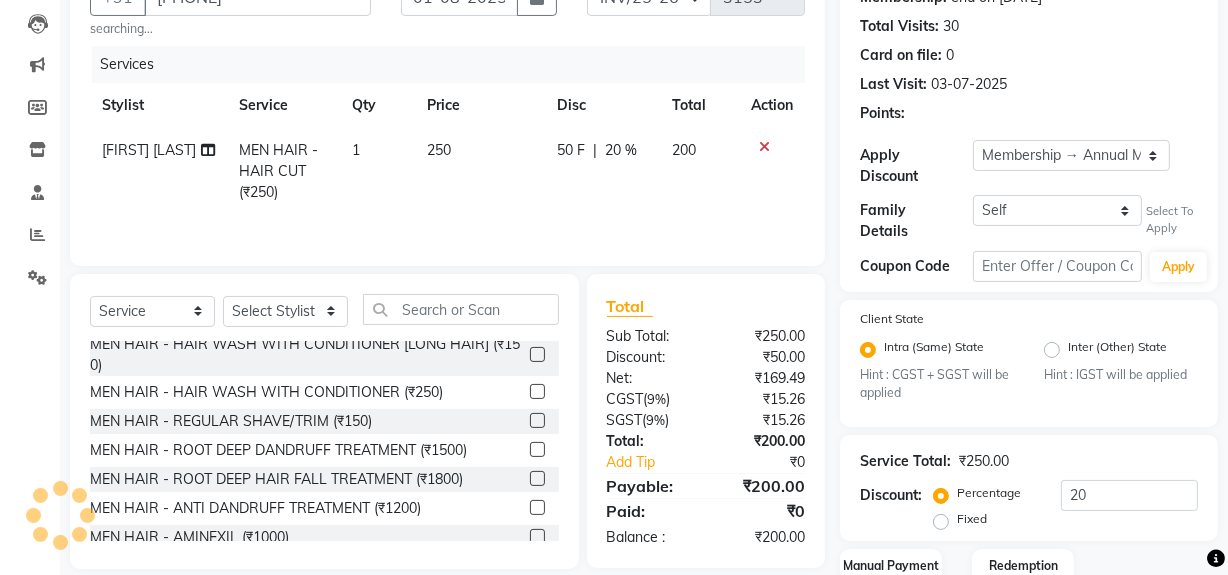 drag, startPoint x: 523, startPoint y: 420, endPoint x: 540, endPoint y: 419, distance: 17.029387 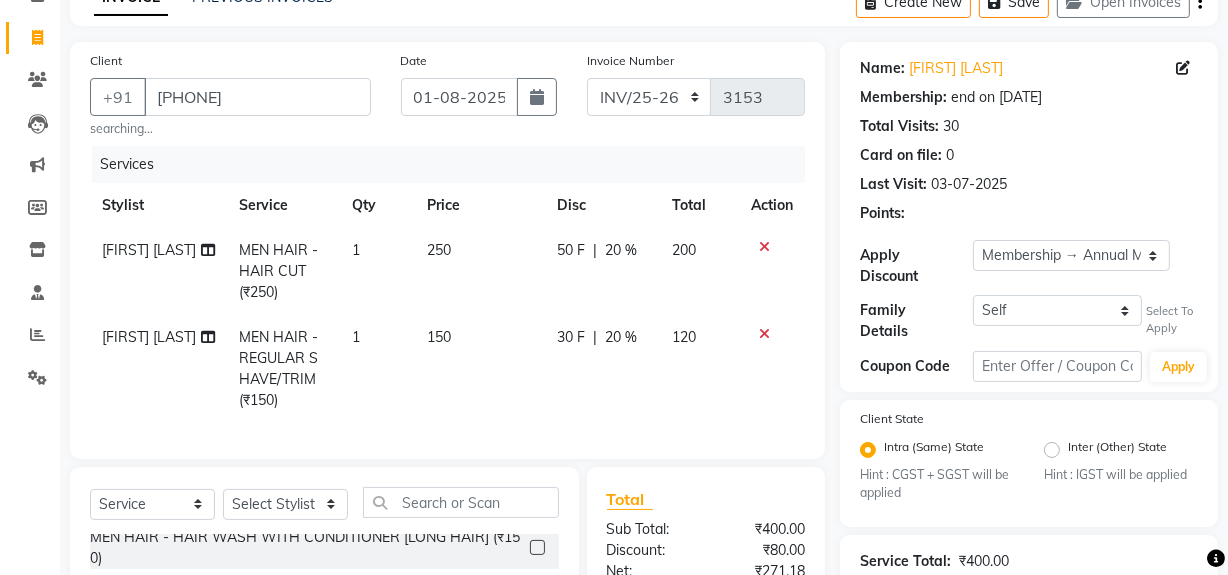 checkbox on "false" 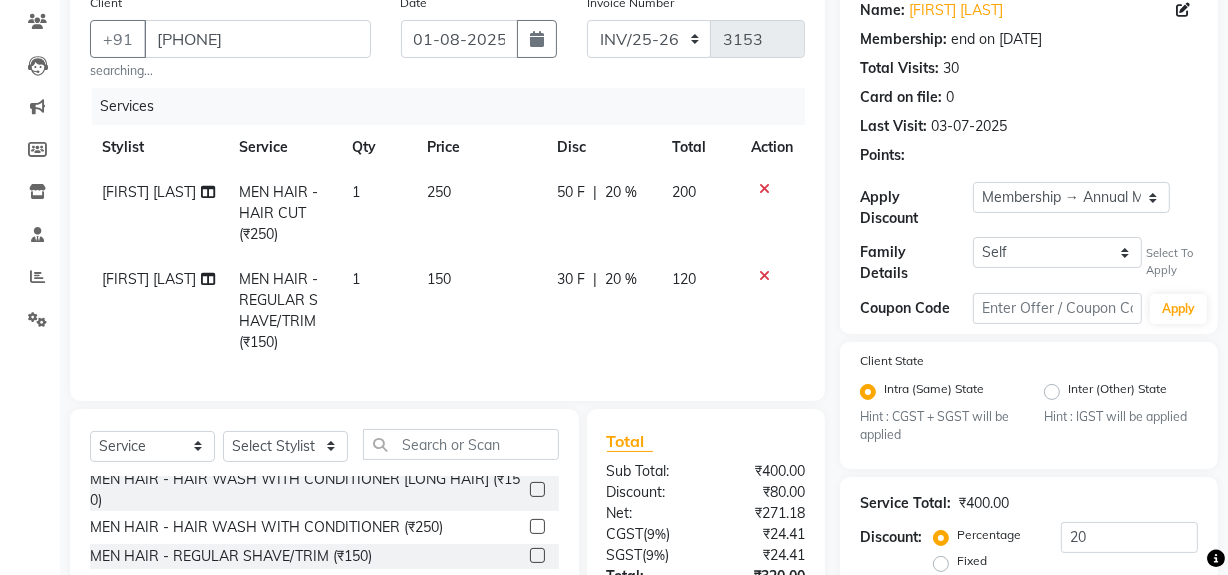 scroll, scrollTop: 339, scrollLeft: 0, axis: vertical 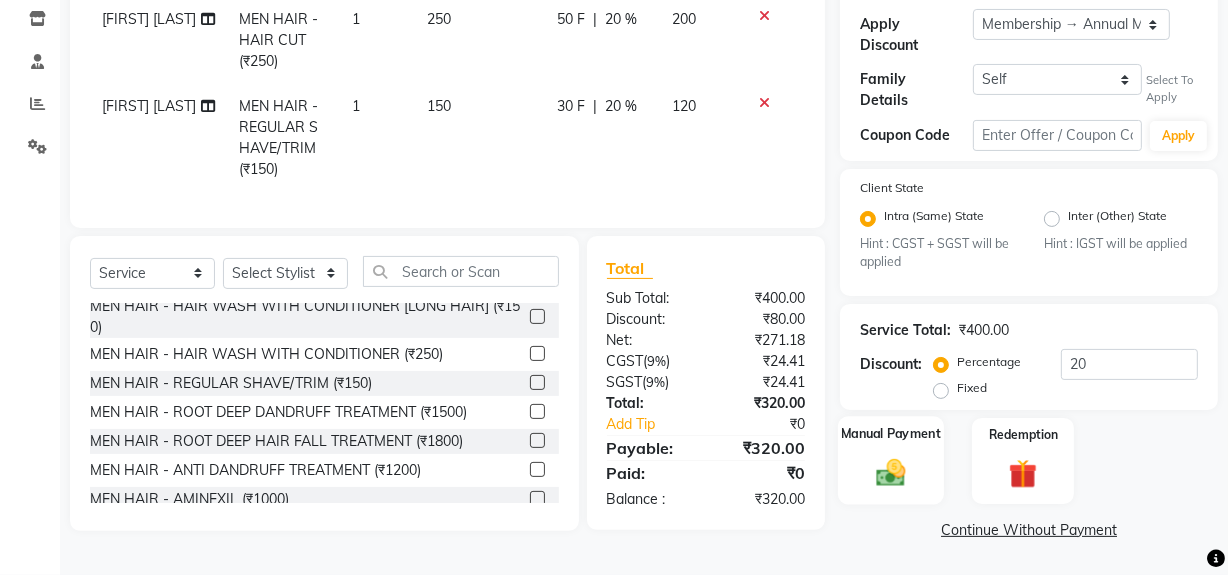 click 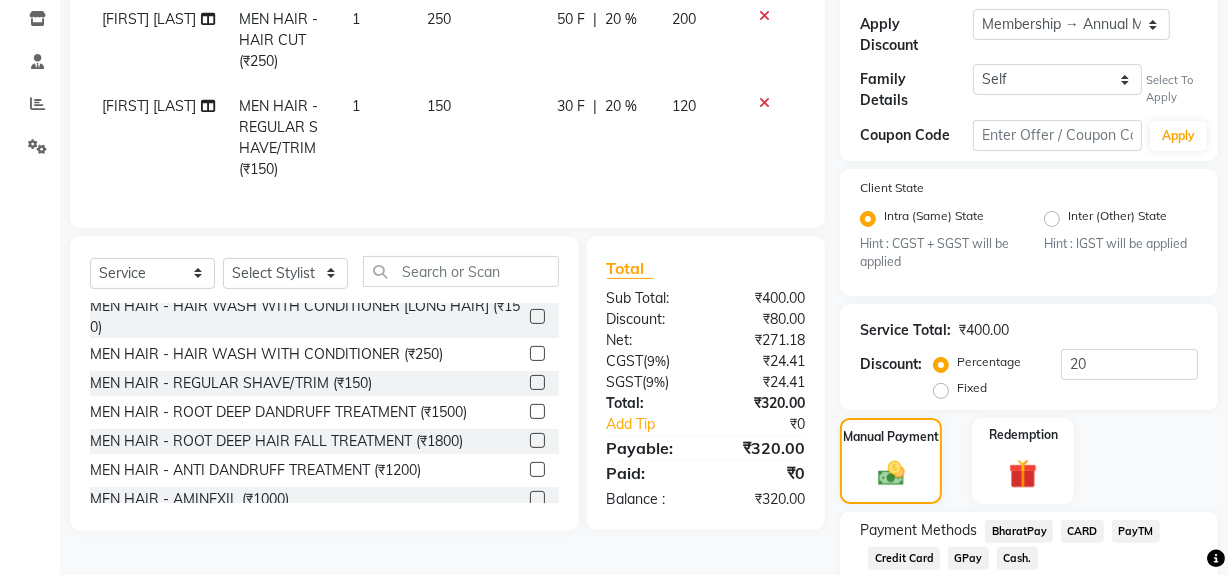 click on "Cash." 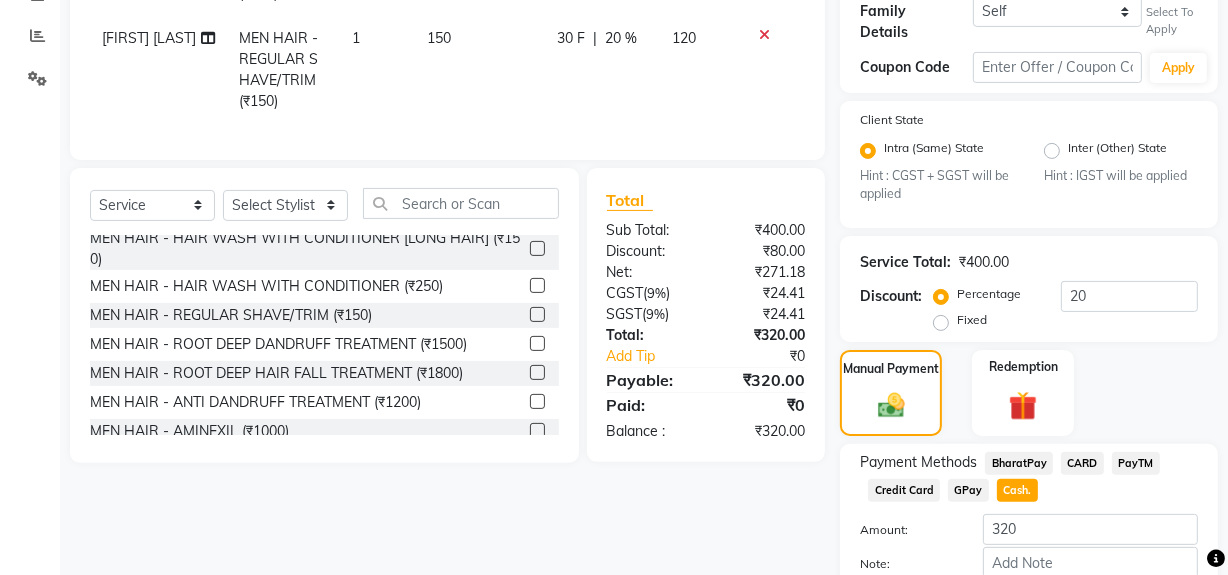 scroll, scrollTop: 519, scrollLeft: 0, axis: vertical 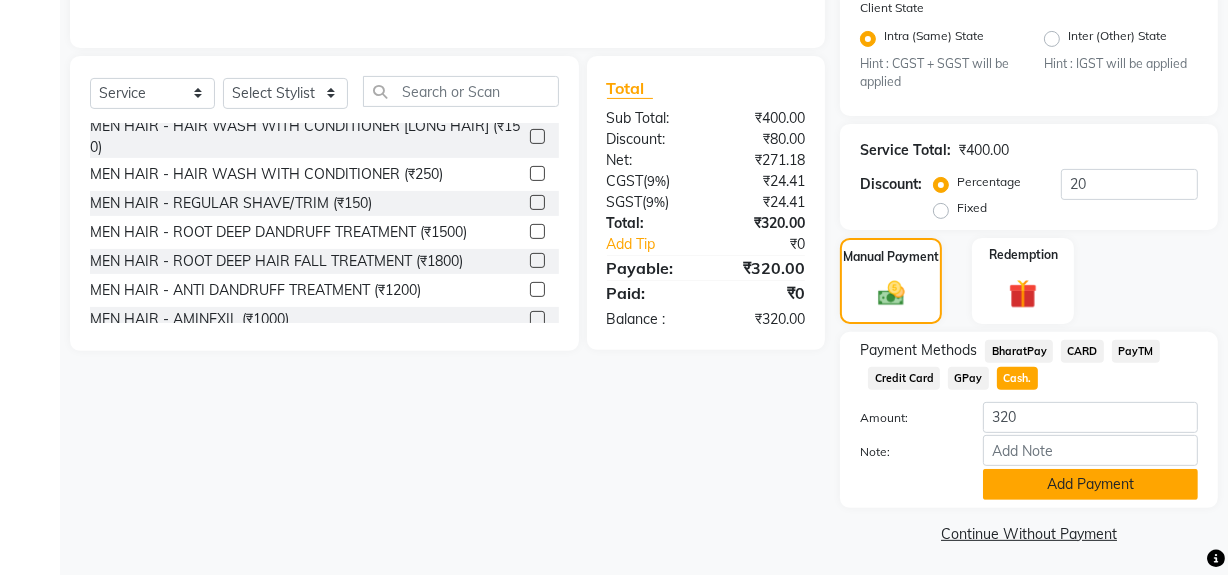 click on "Add Payment" 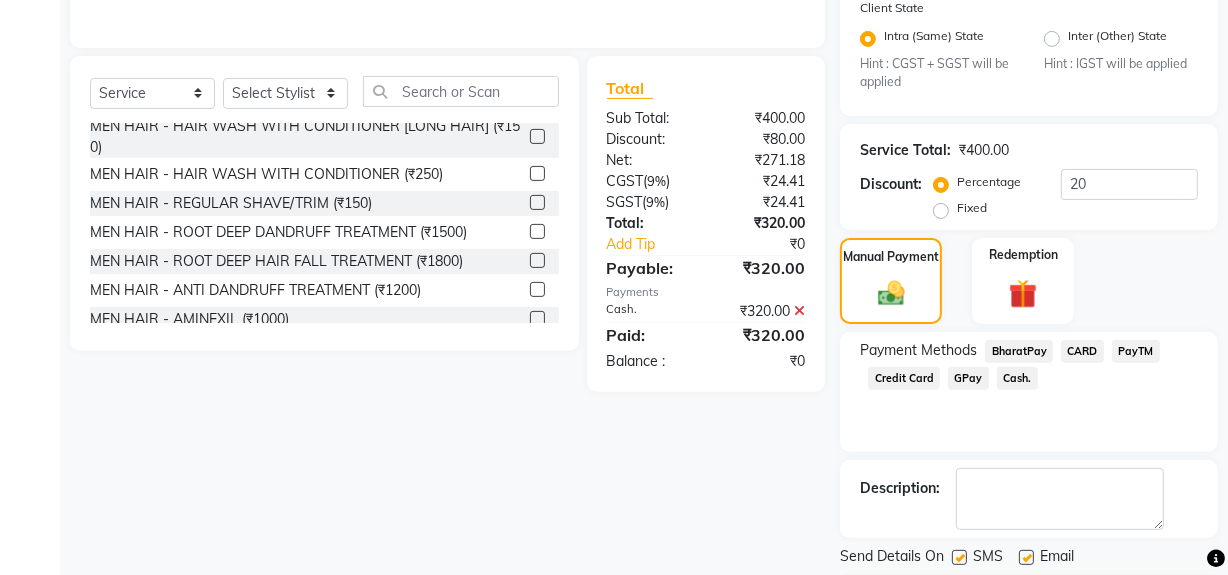 click 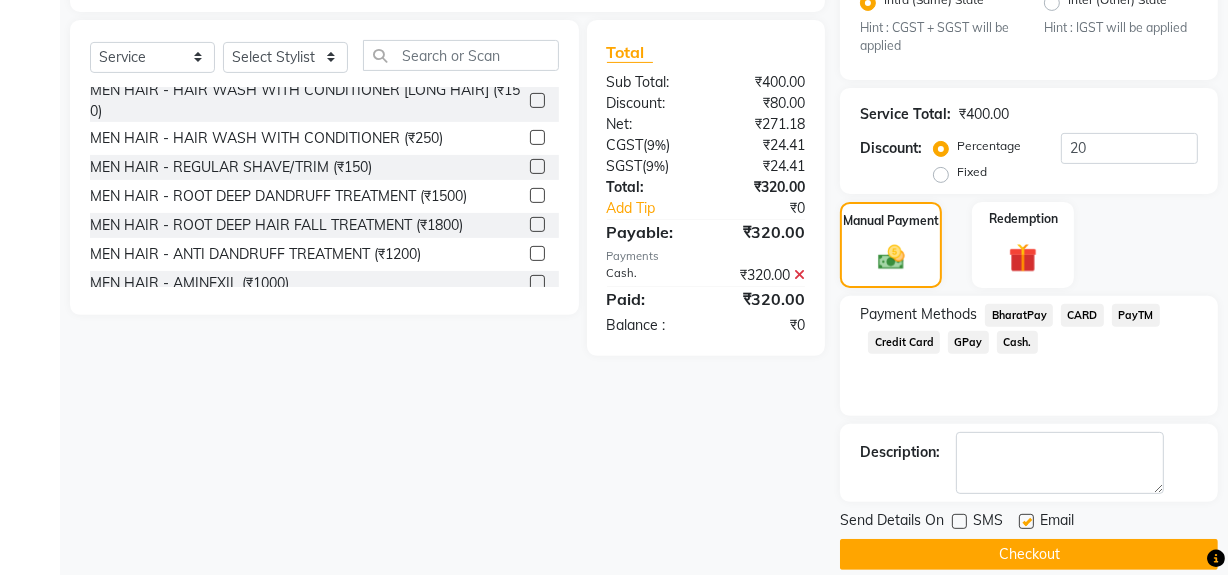 scroll, scrollTop: 575, scrollLeft: 0, axis: vertical 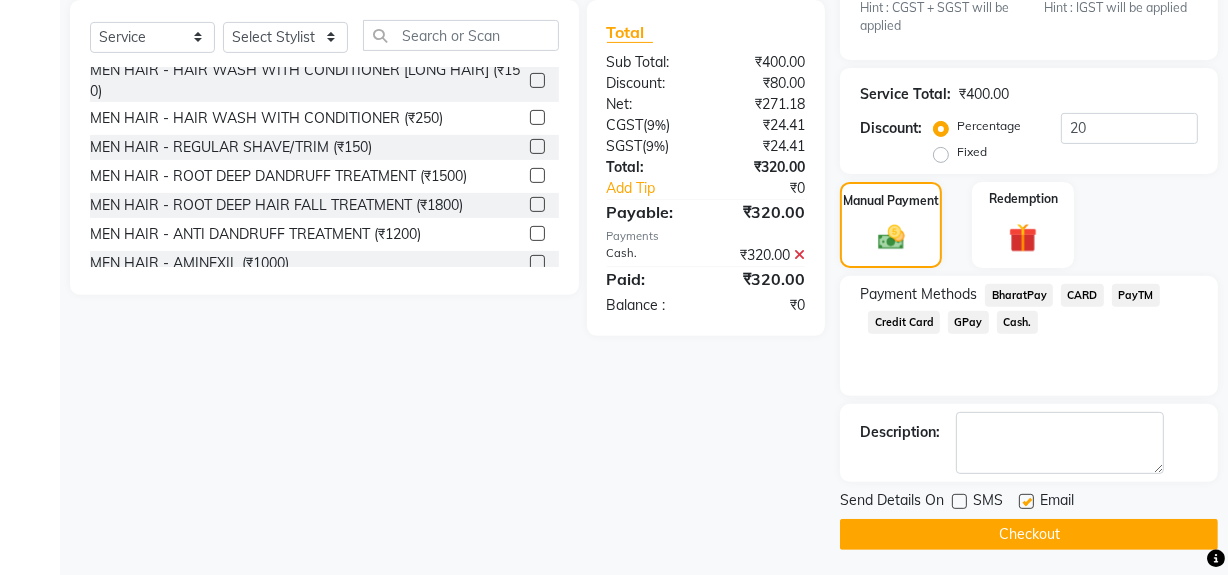click on "Checkout" 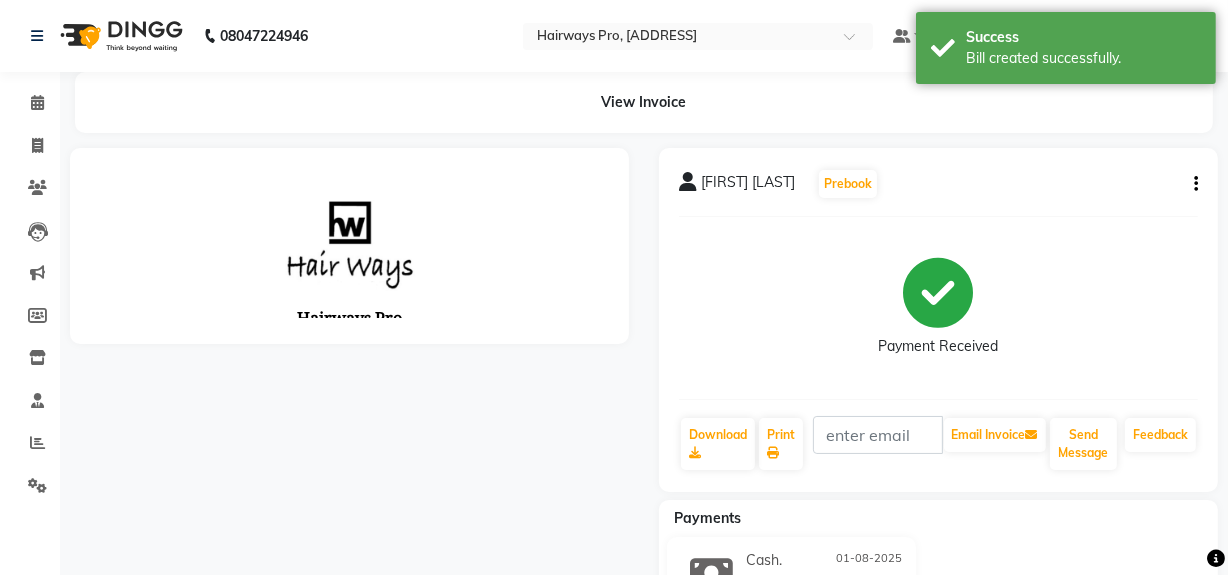scroll, scrollTop: 0, scrollLeft: 0, axis: both 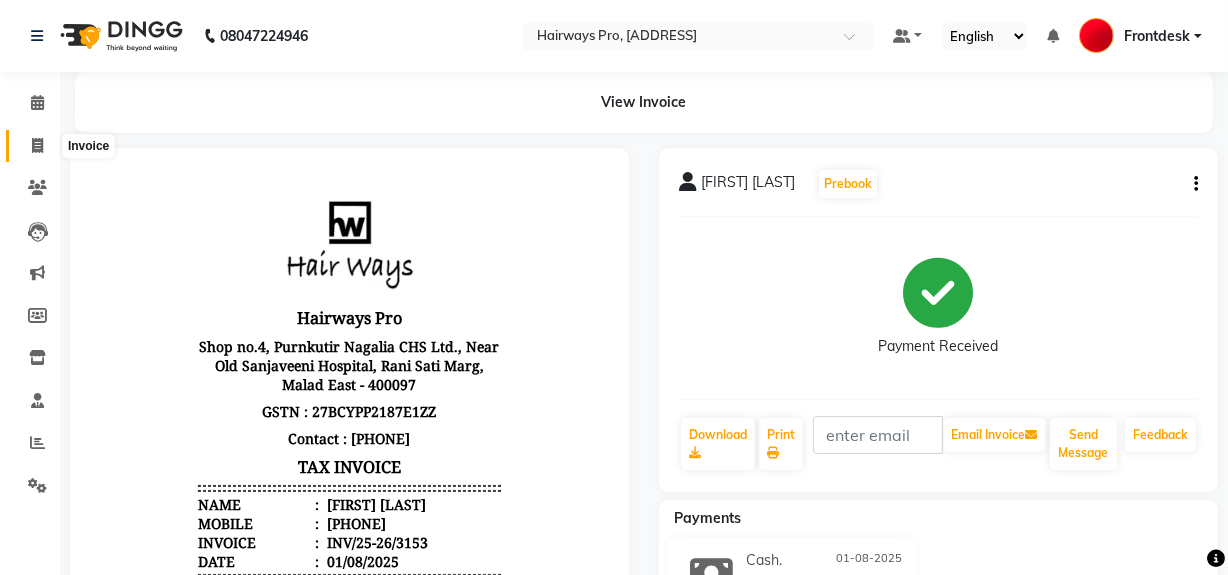 click 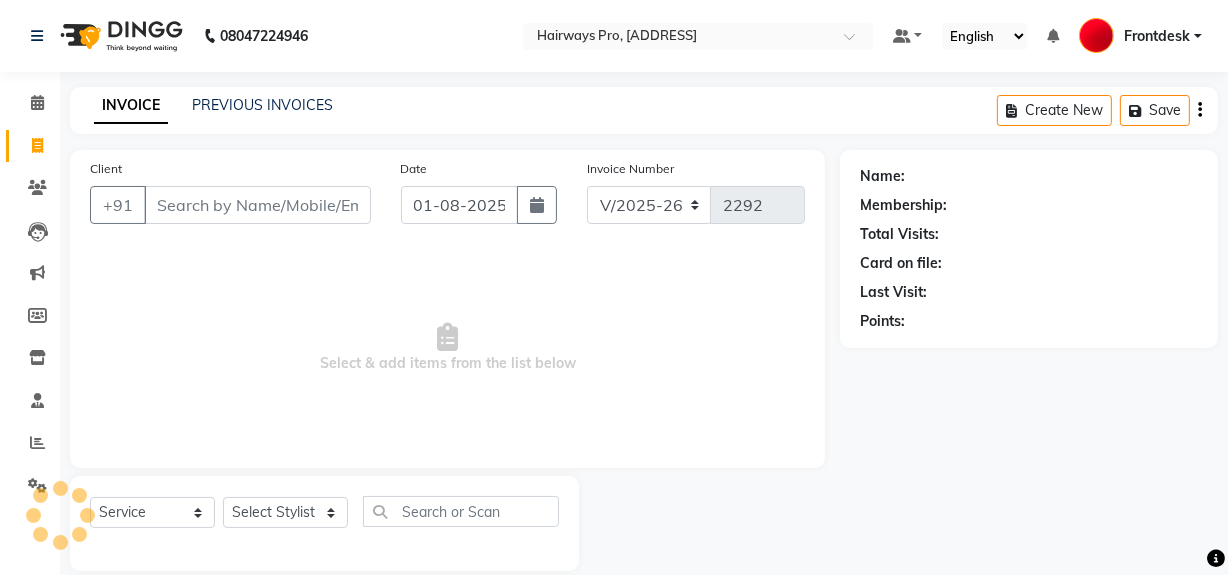 scroll, scrollTop: 26, scrollLeft: 0, axis: vertical 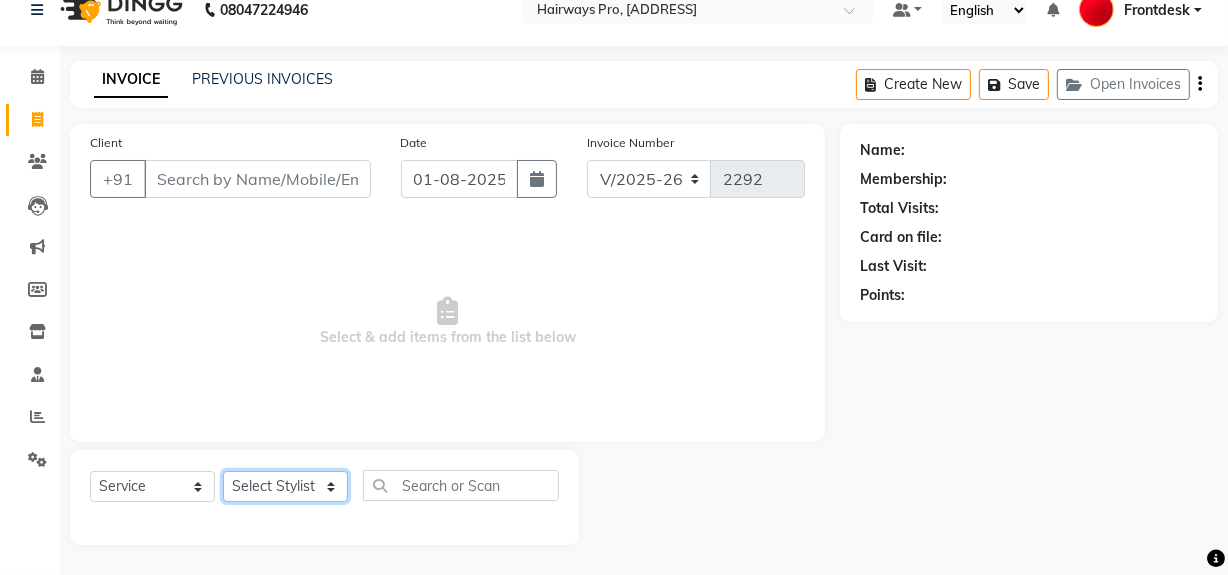 click on "Select Stylist ABID DANISH Faiz shaikh Frontdesk INTEZAR SALMANI JYOTI Kamal Salmani KAVITA MUSTAFA RAFIQUE Sonal SONU WAQAR ZAFAR" 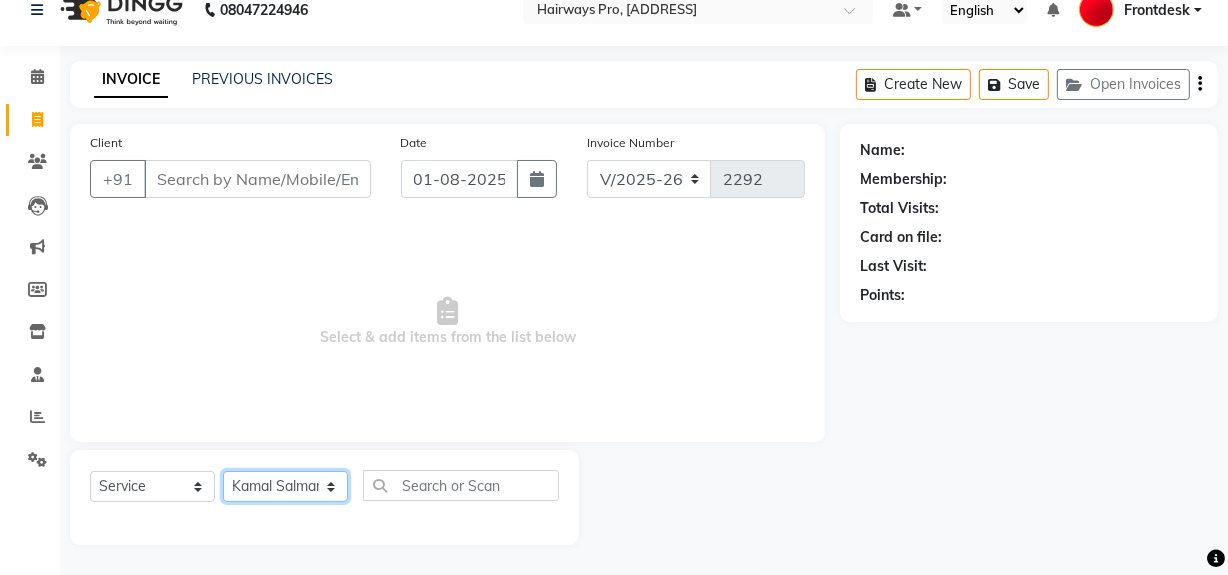 click on "Select Stylist ABID DANISH Faiz shaikh Frontdesk INTEZAR SALMANI JYOTI Kamal Salmani KAVITA MUSTAFA RAFIQUE Sonal SONU WAQAR ZAFAR" 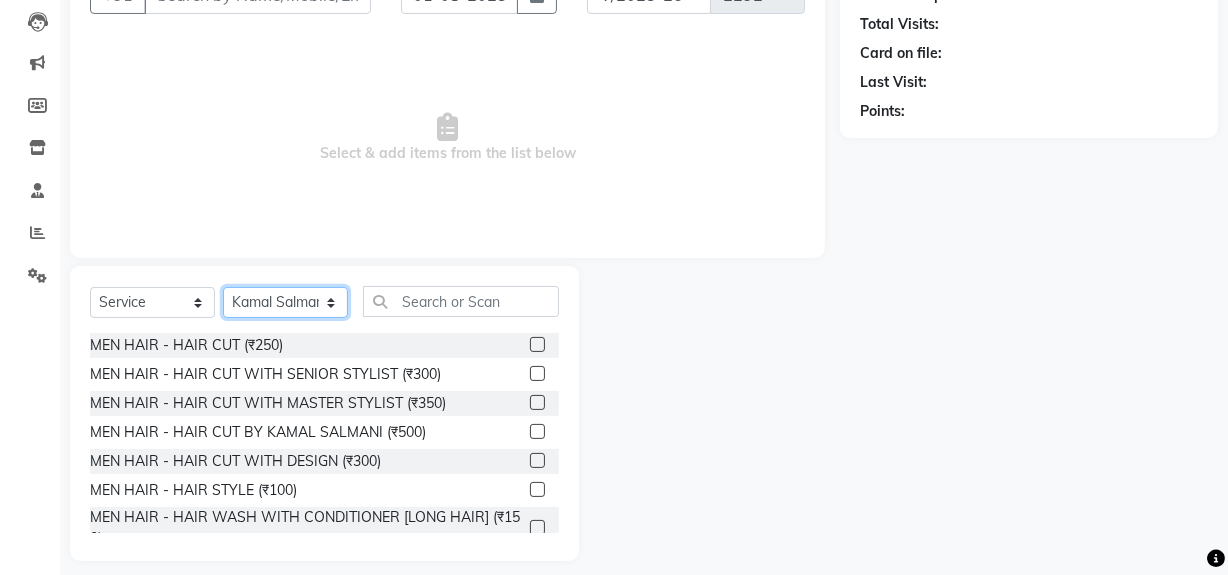 scroll, scrollTop: 226, scrollLeft: 0, axis: vertical 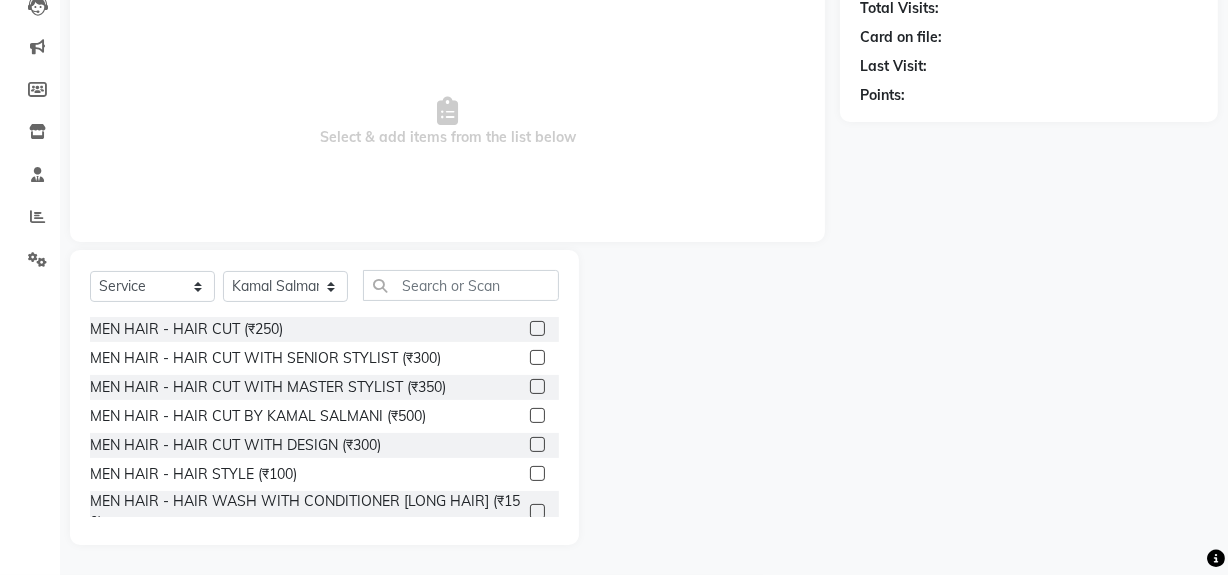 click 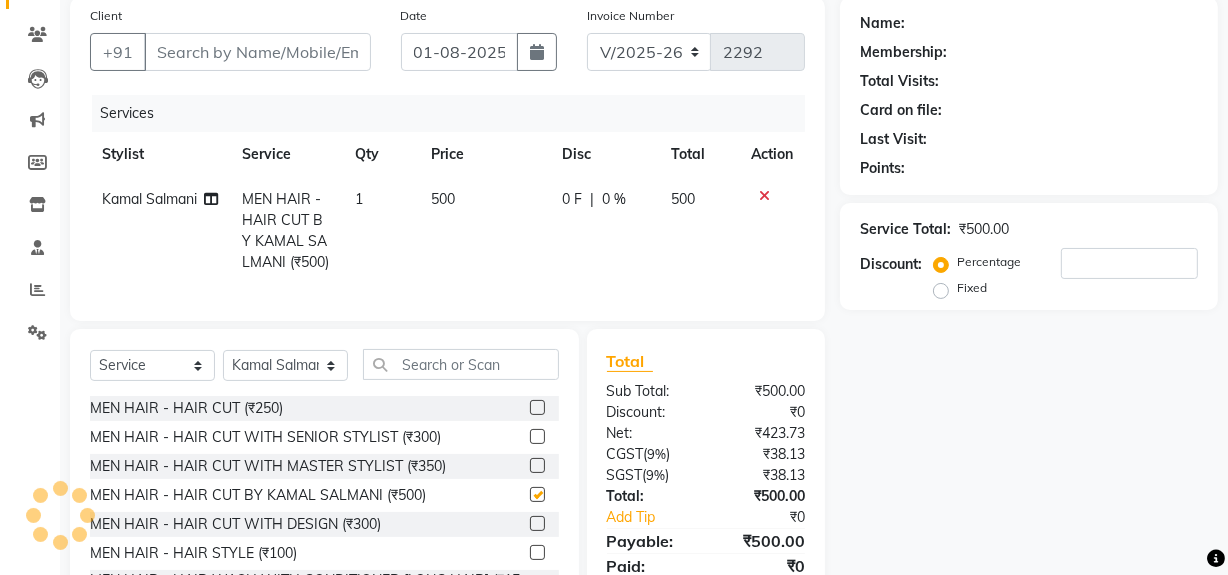 checkbox on "false" 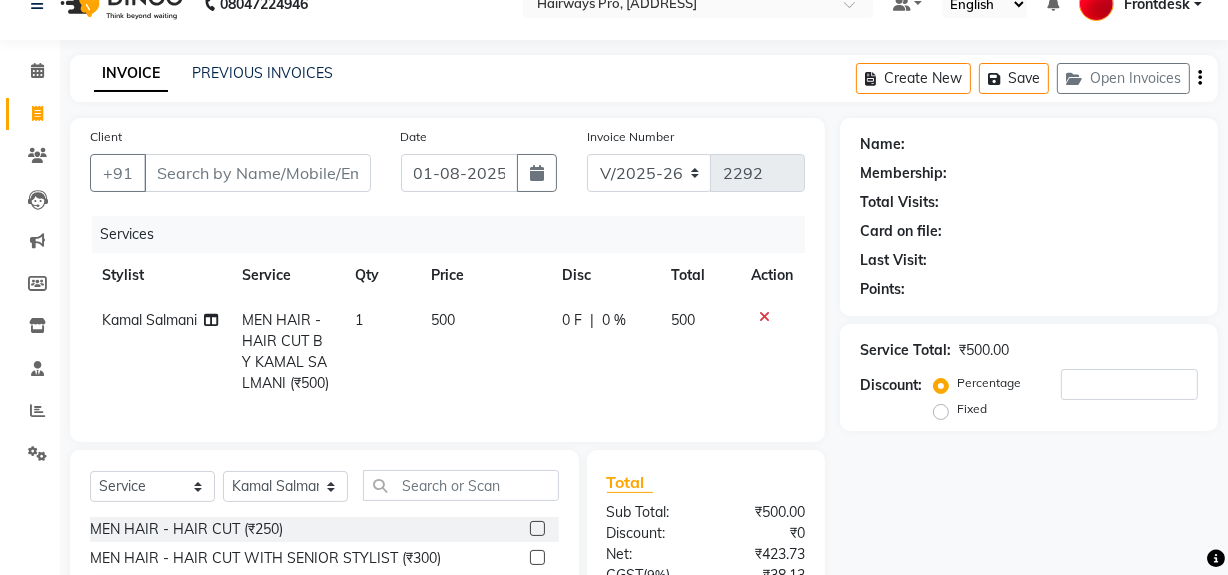 scroll, scrollTop: 0, scrollLeft: 0, axis: both 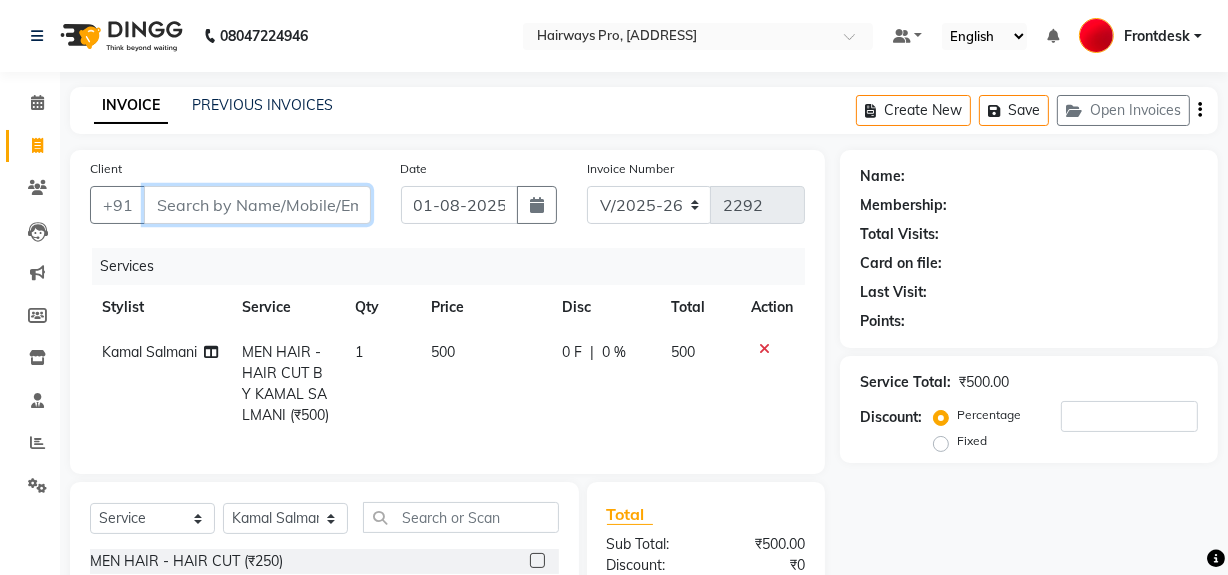 click on "Client" at bounding box center (257, 205) 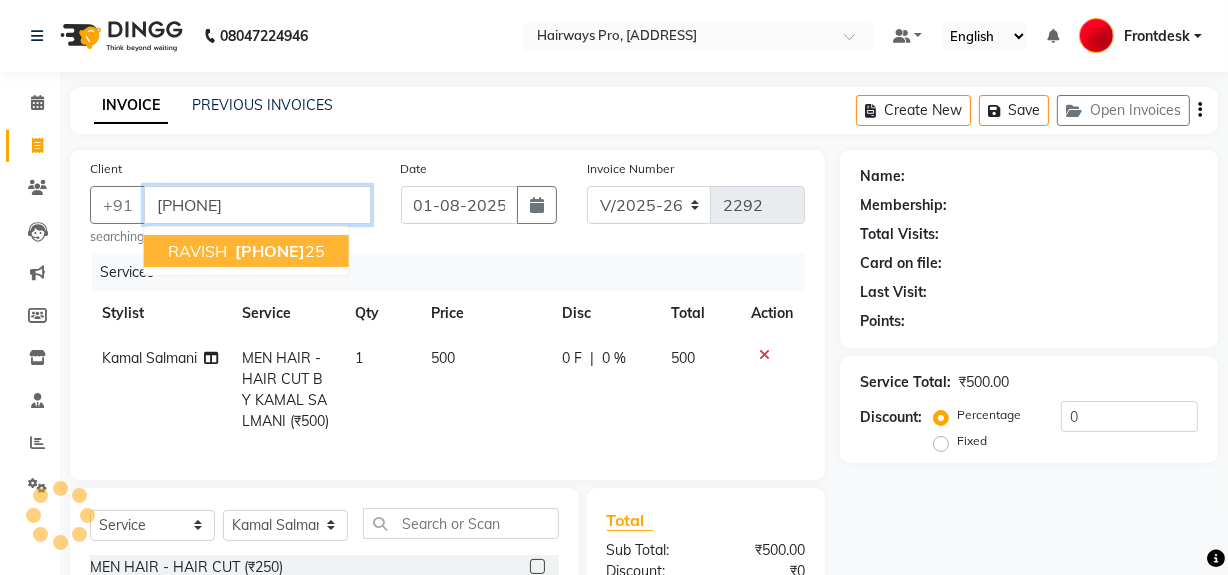 type on "[PHONE]" 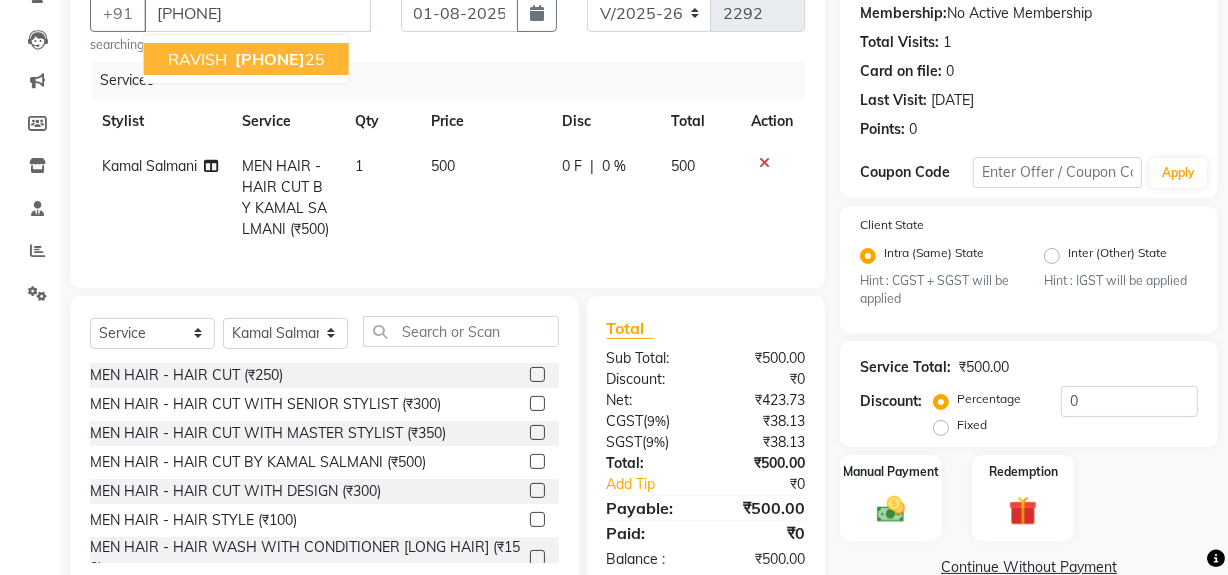 scroll, scrollTop: 160, scrollLeft: 0, axis: vertical 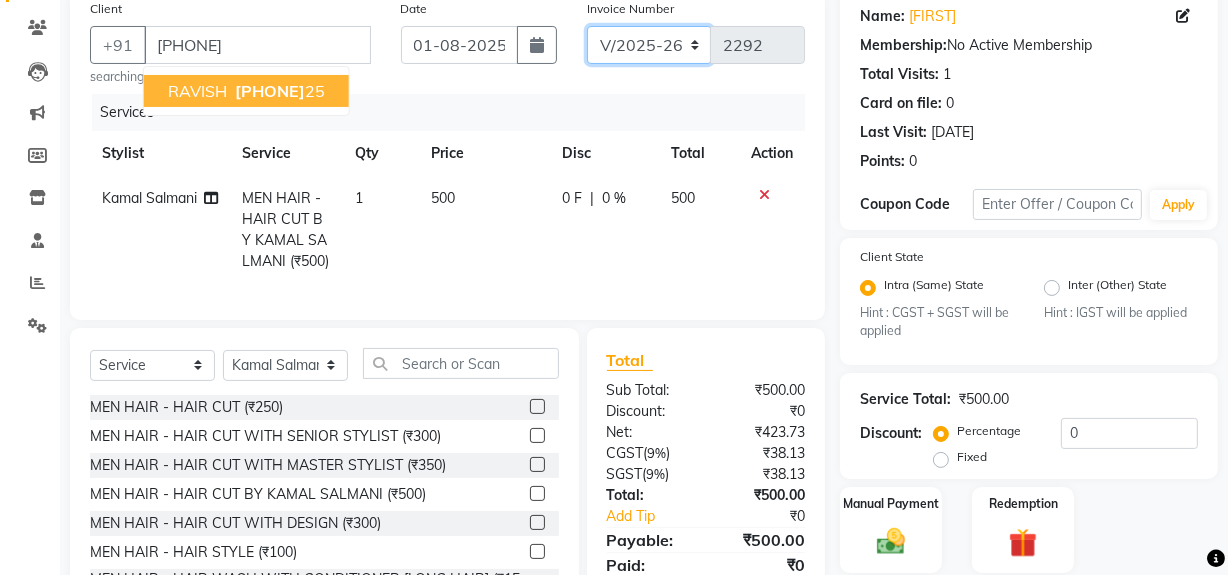 click on "INV/25-26 V/2025-26" 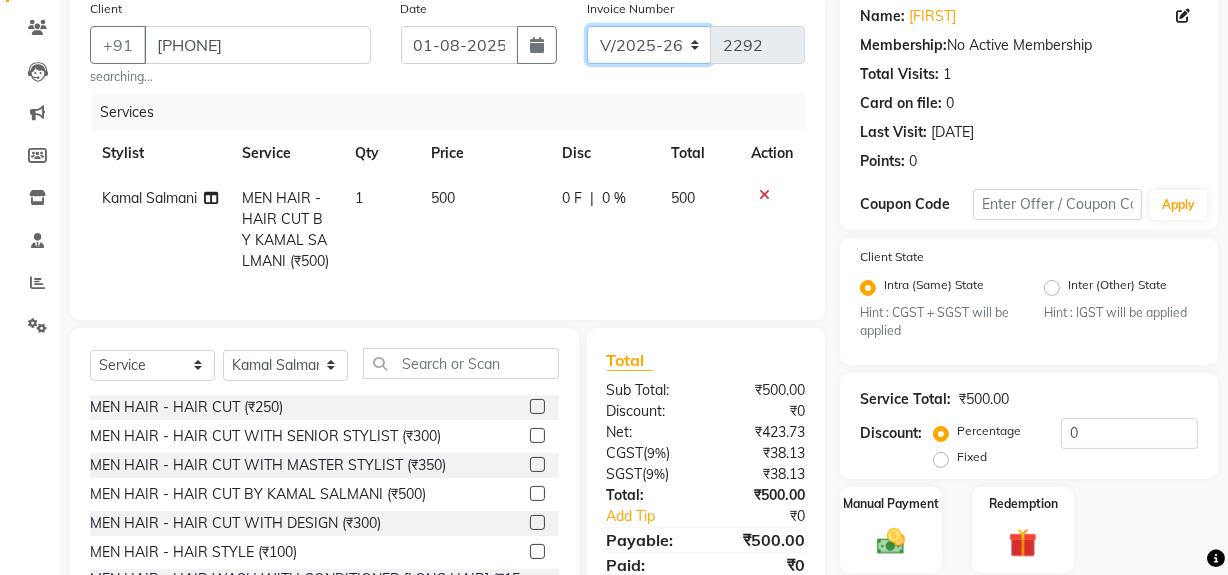 select on "6960" 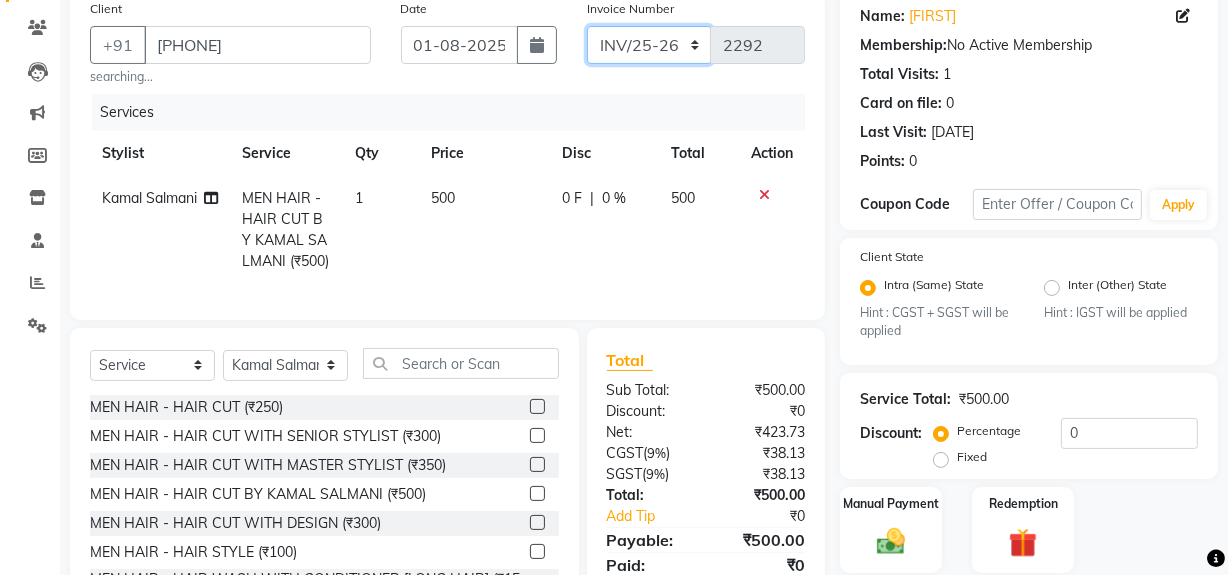click on "INV/25-26 V/2025-26" 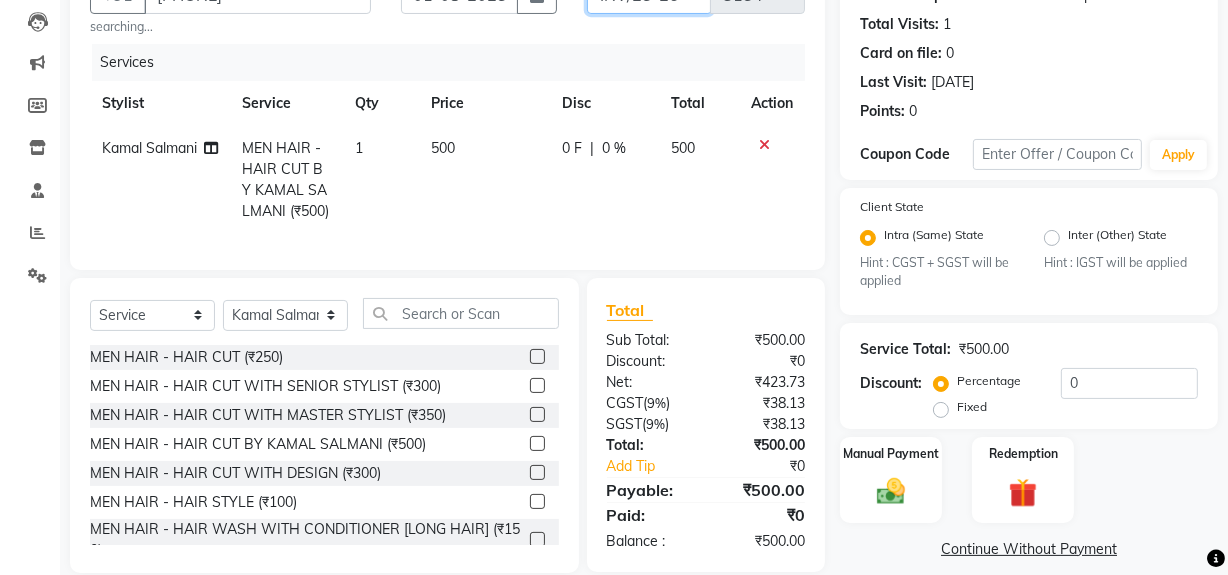 scroll, scrollTop: 251, scrollLeft: 0, axis: vertical 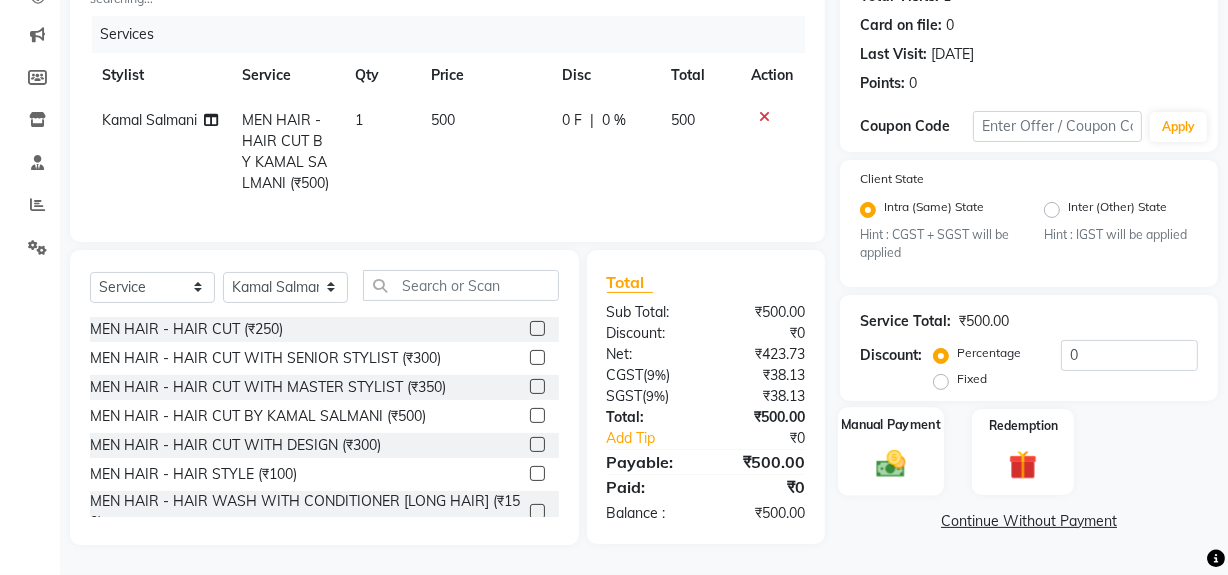 drag, startPoint x: 895, startPoint y: 446, endPoint x: 942, endPoint y: 488, distance: 63.03174 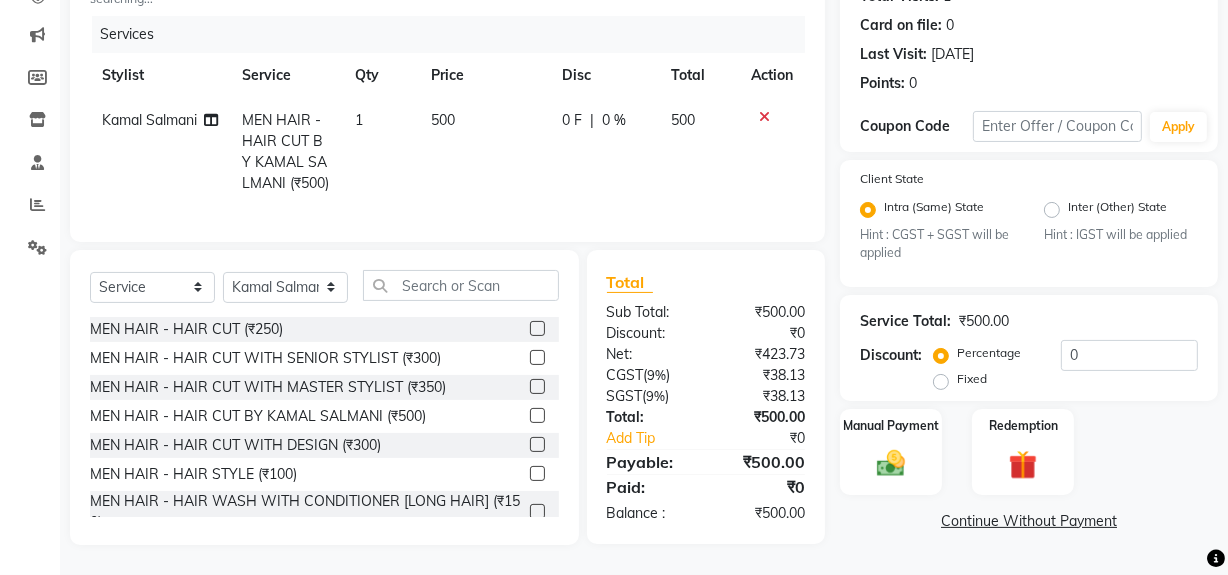 click 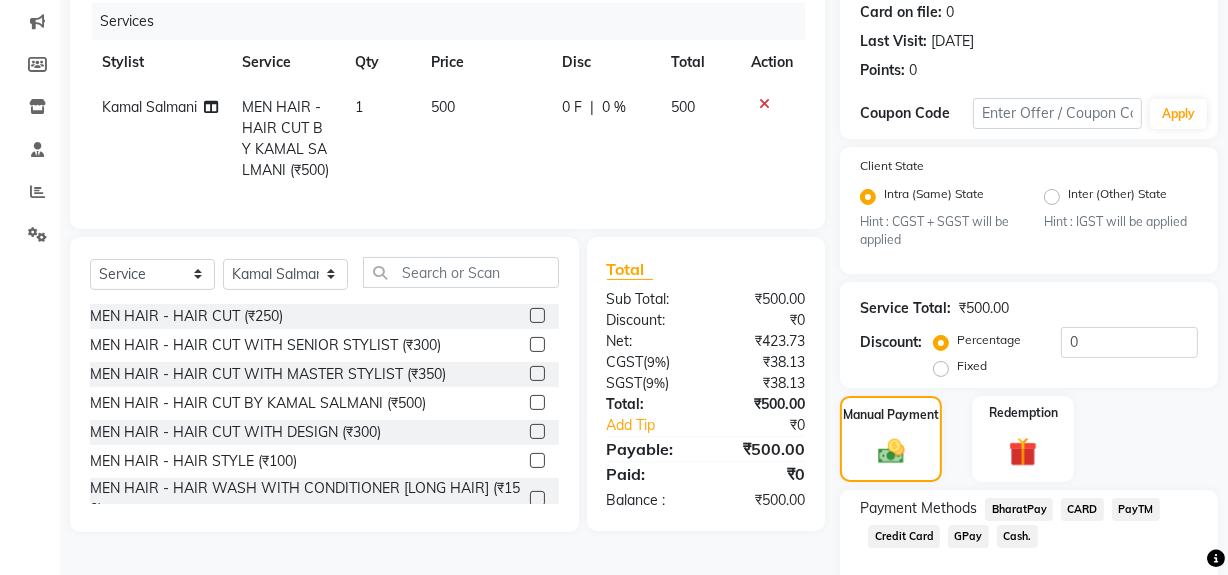 click on "Cash." 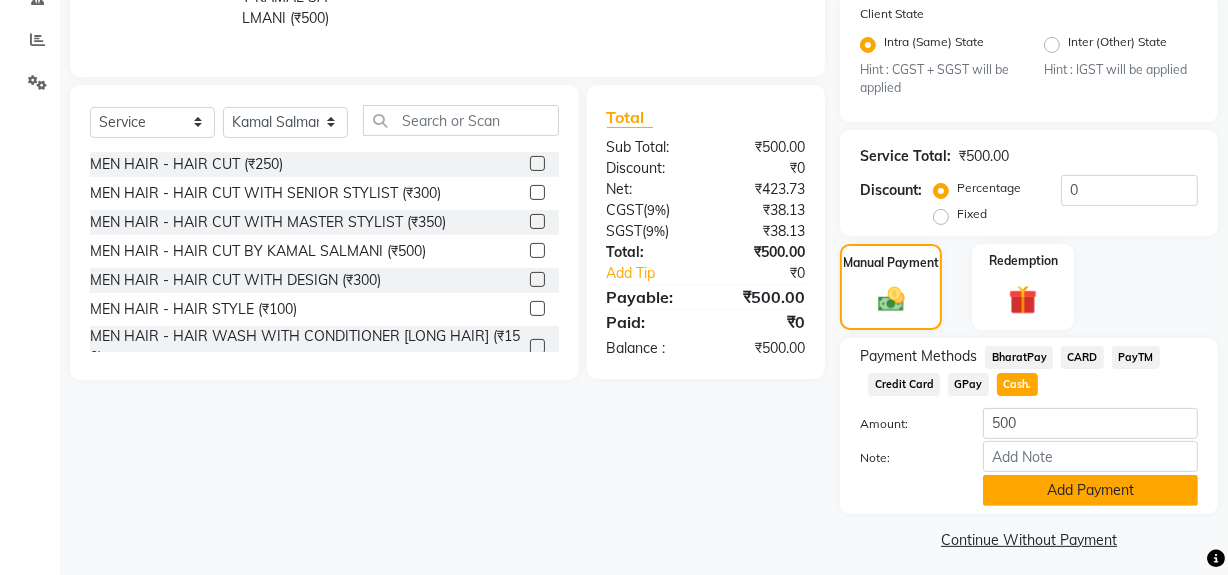 scroll, scrollTop: 413, scrollLeft: 0, axis: vertical 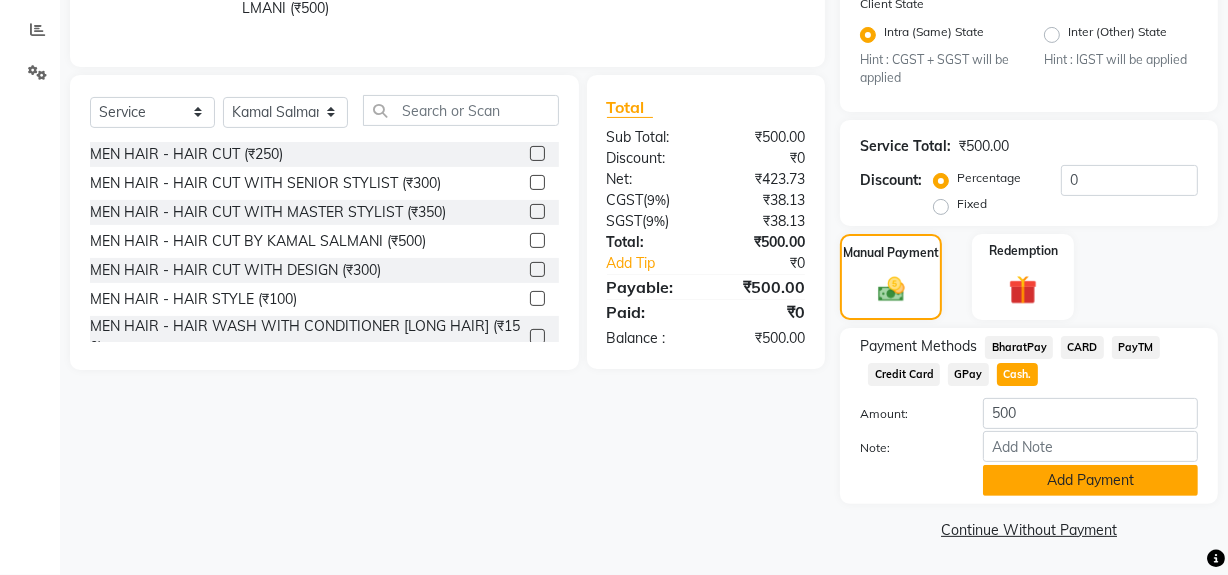 click on "Add Payment" 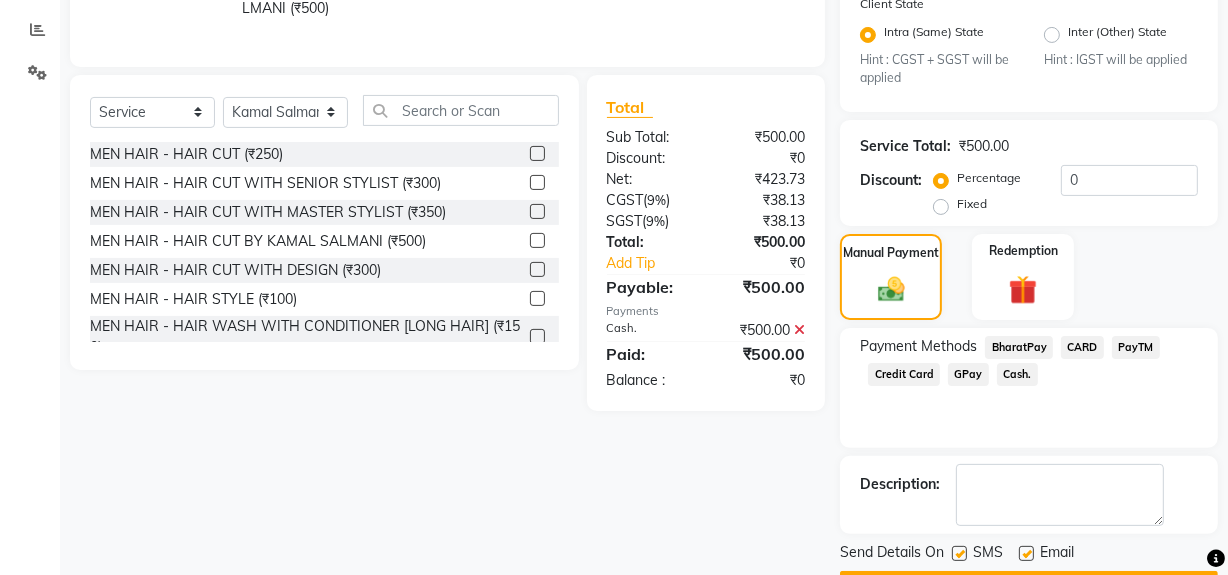 click 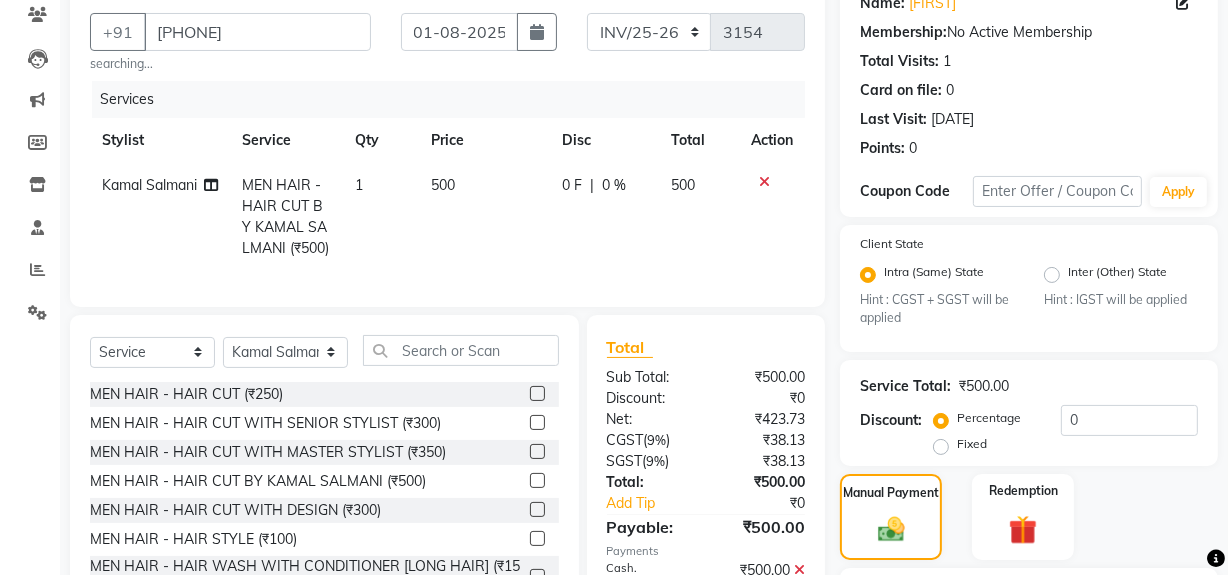scroll, scrollTop: 413, scrollLeft: 0, axis: vertical 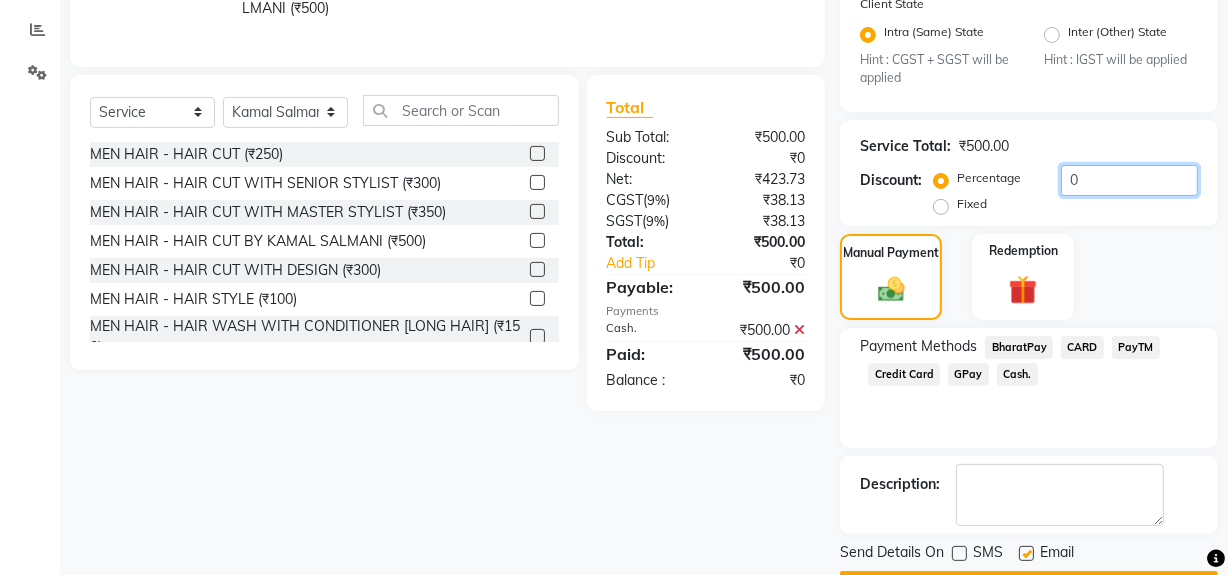 click on "0" 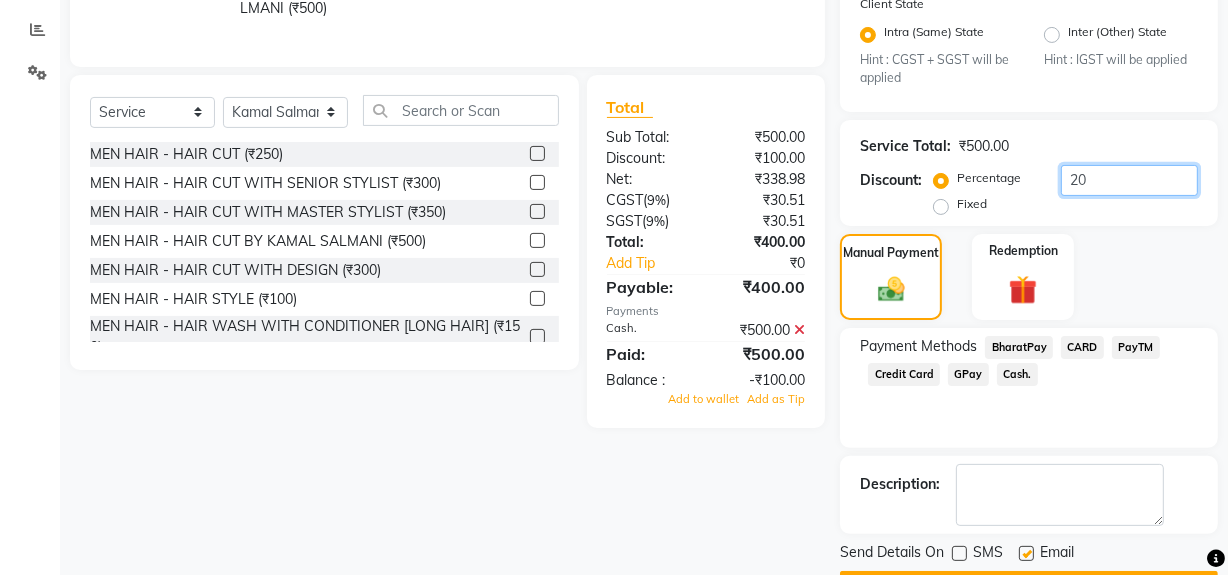 type on "20" 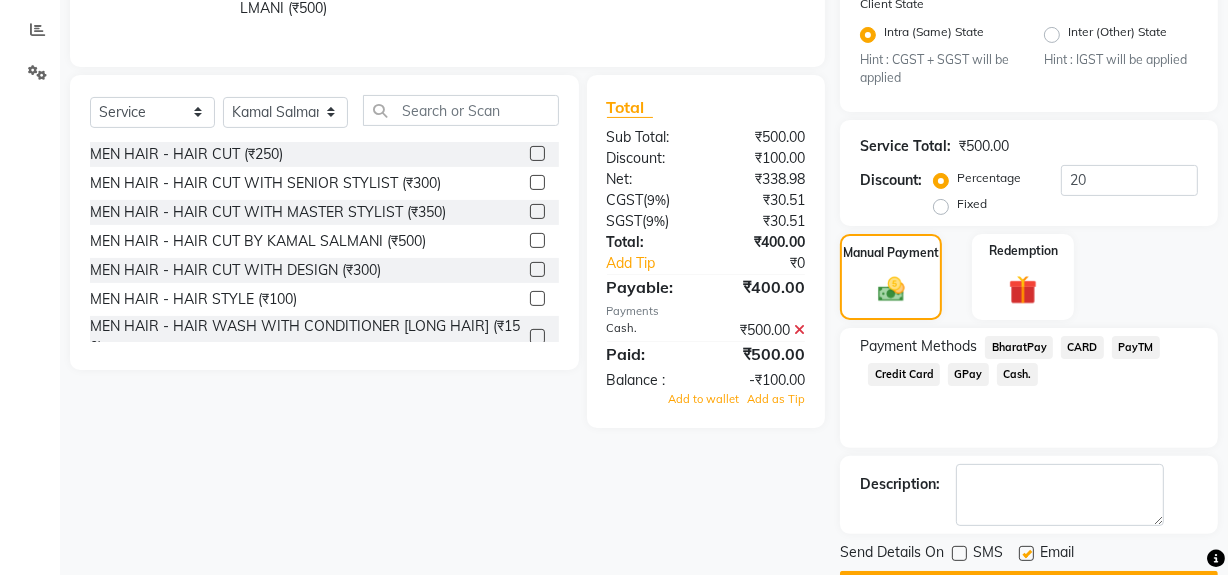 click 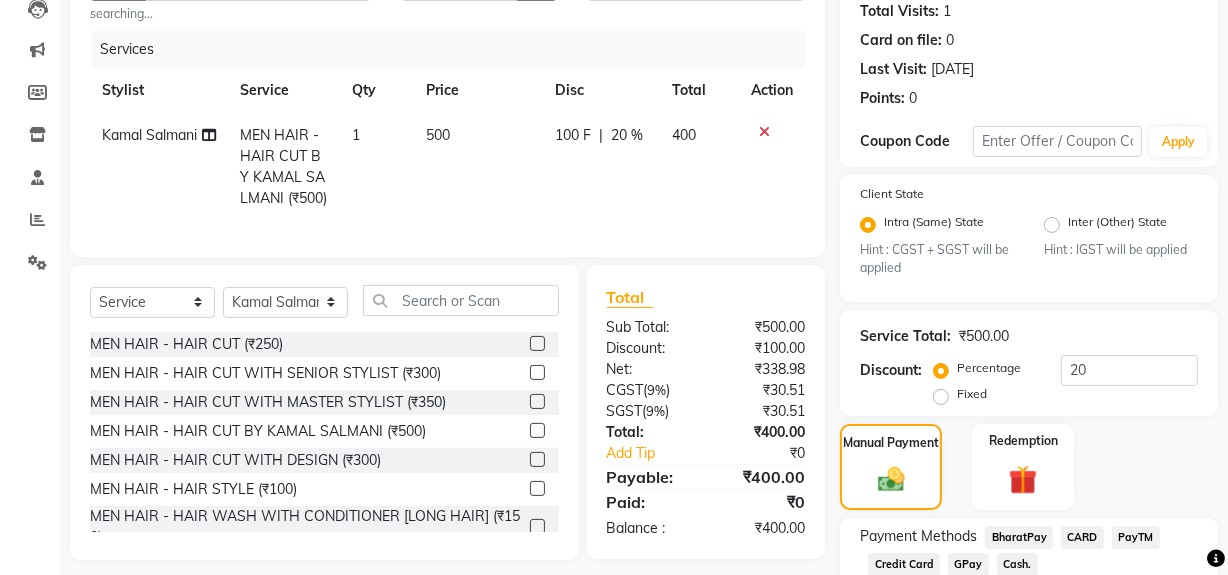 scroll, scrollTop: 357, scrollLeft: 0, axis: vertical 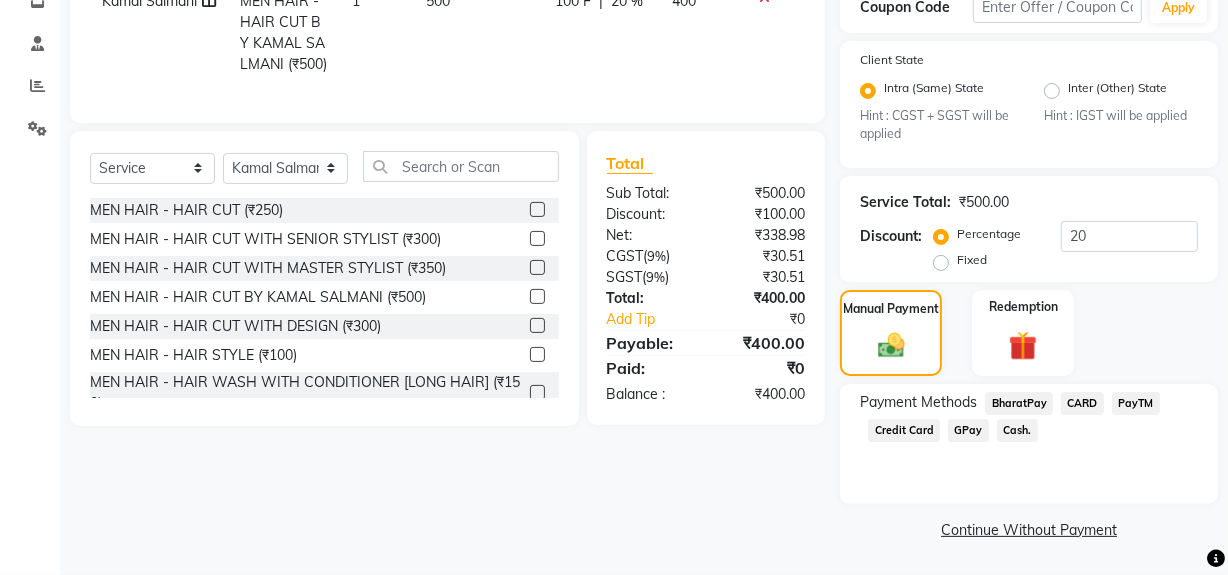 click on "Cash." 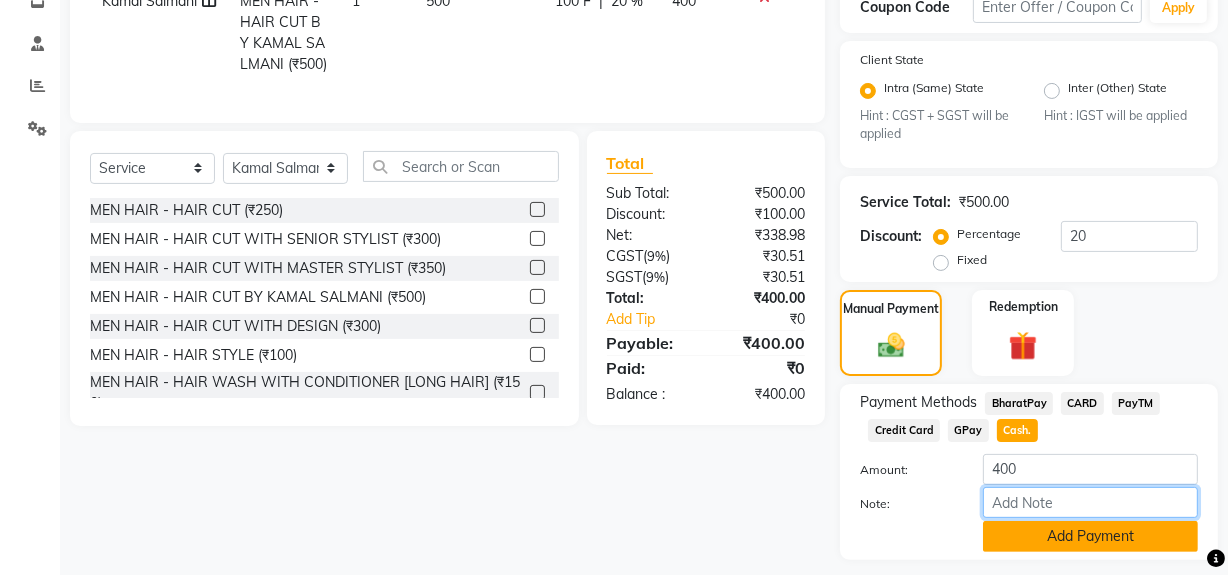 click on "Amount: 400 Note: Add Payment" 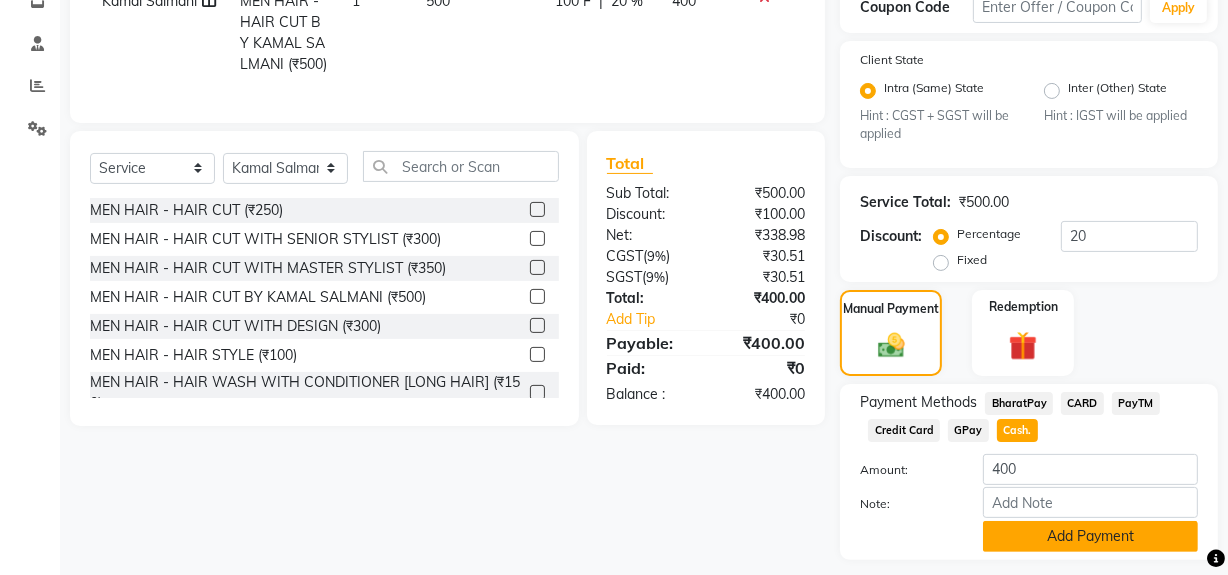click on "Add Payment" 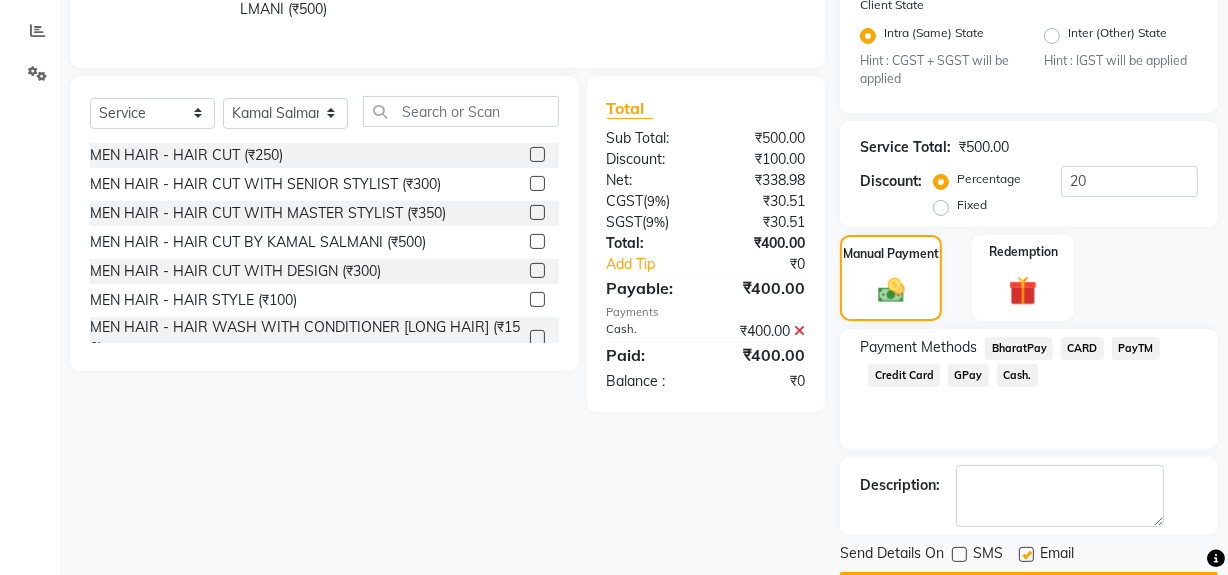 scroll, scrollTop: 470, scrollLeft: 0, axis: vertical 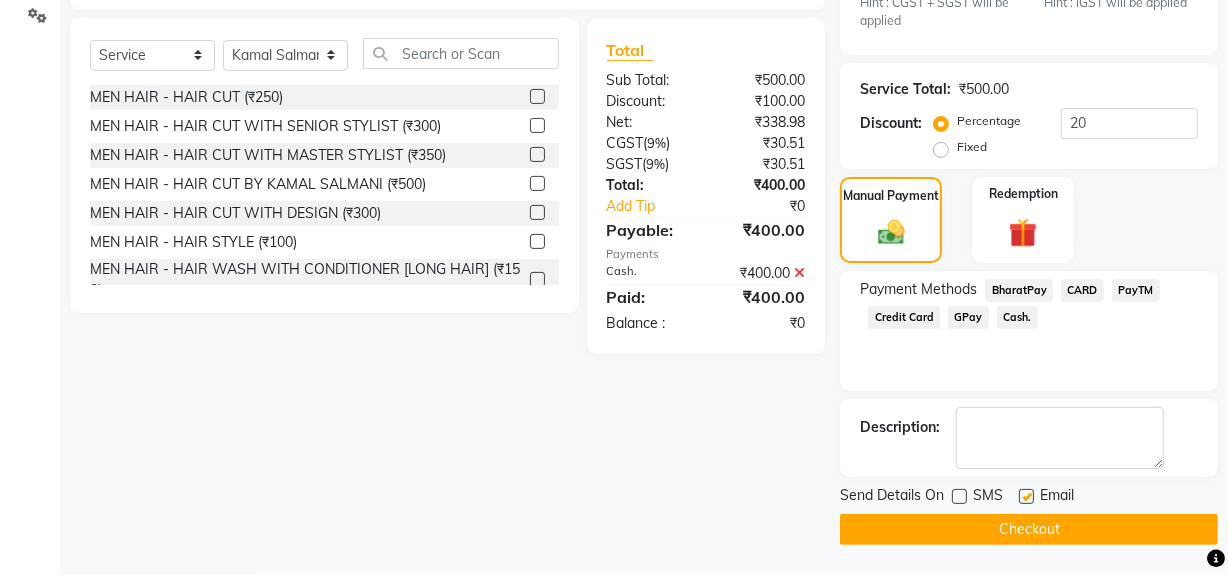 click on "Checkout" 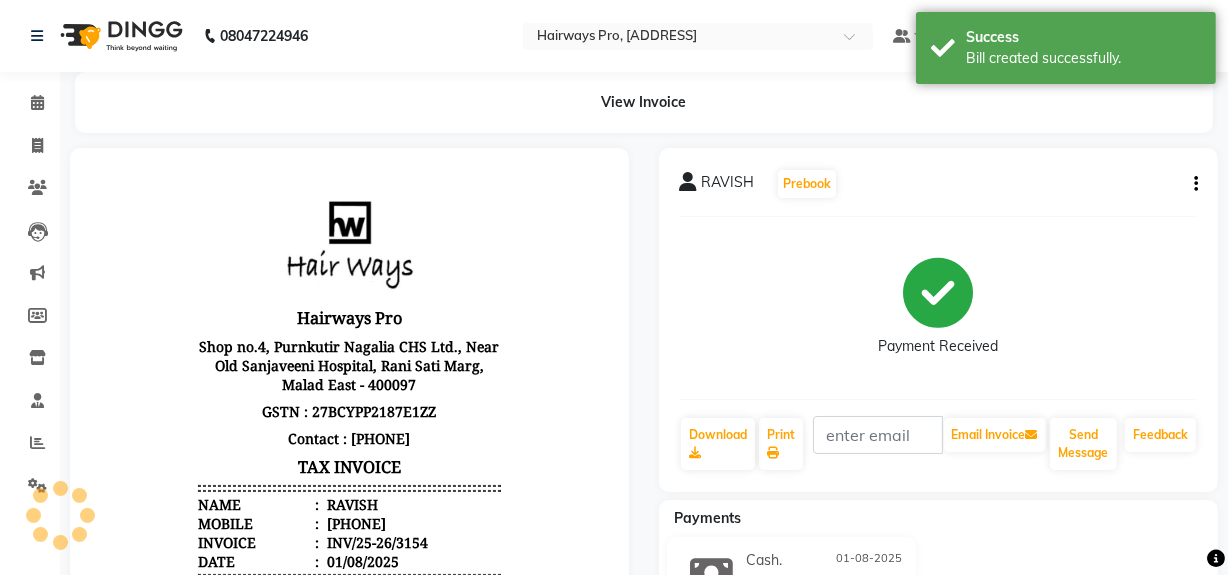 scroll, scrollTop: 0, scrollLeft: 0, axis: both 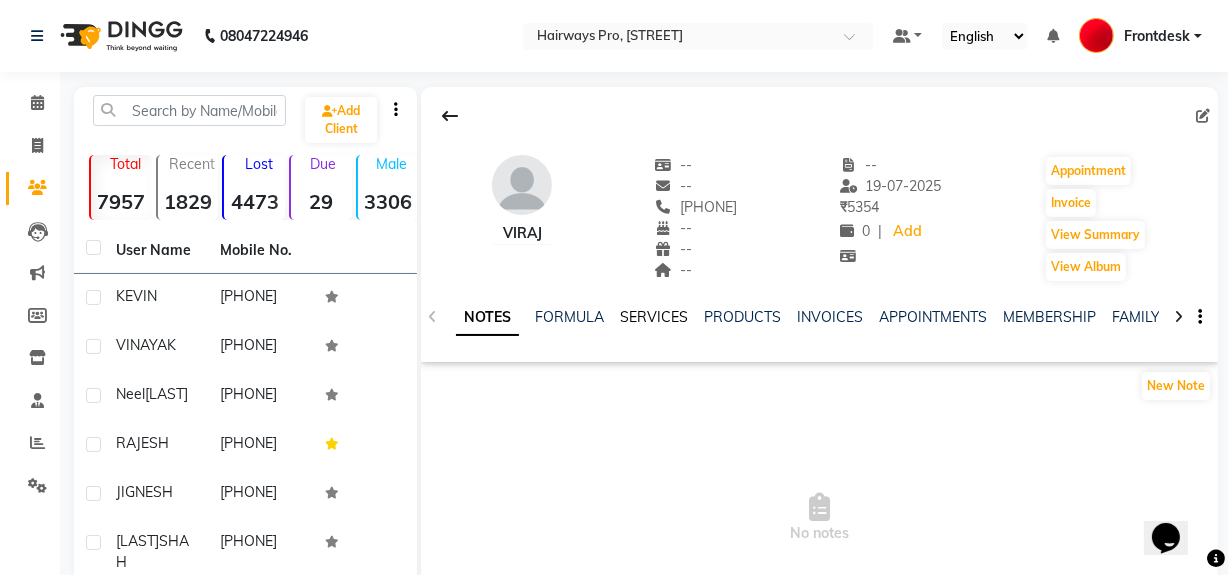 click on "SERVICES" 